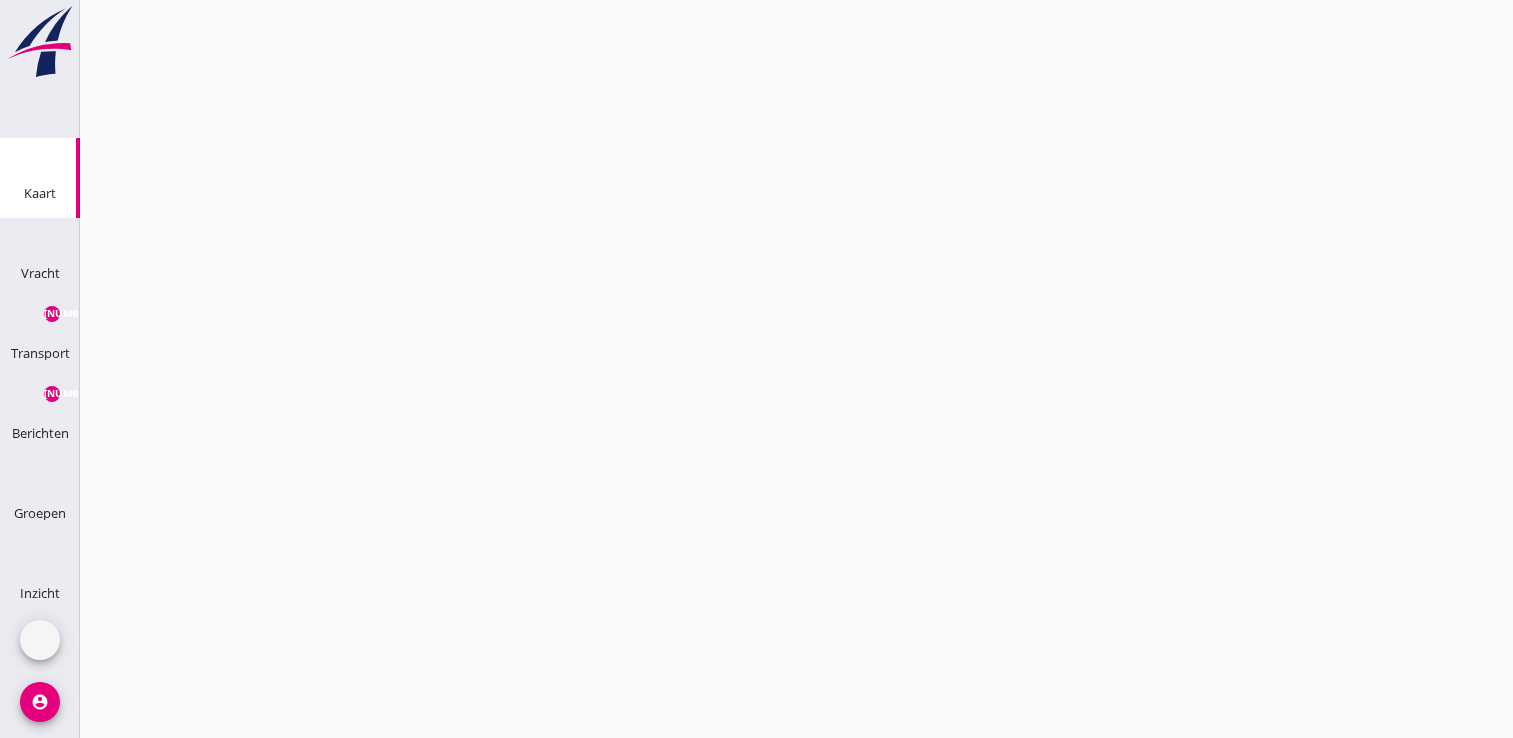 scroll, scrollTop: 0, scrollLeft: 0, axis: both 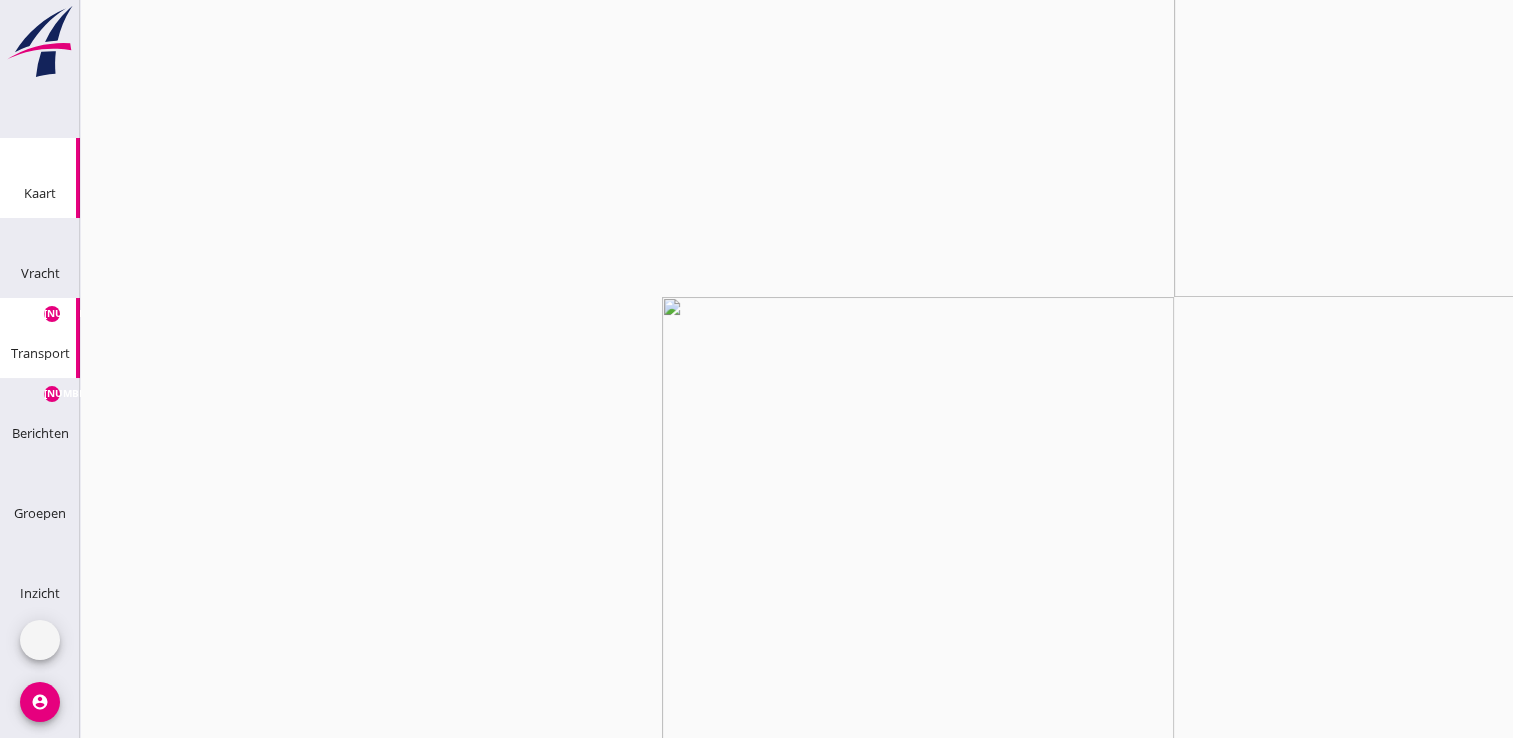 click on "[NUMBER]" at bounding box center (52, 314) 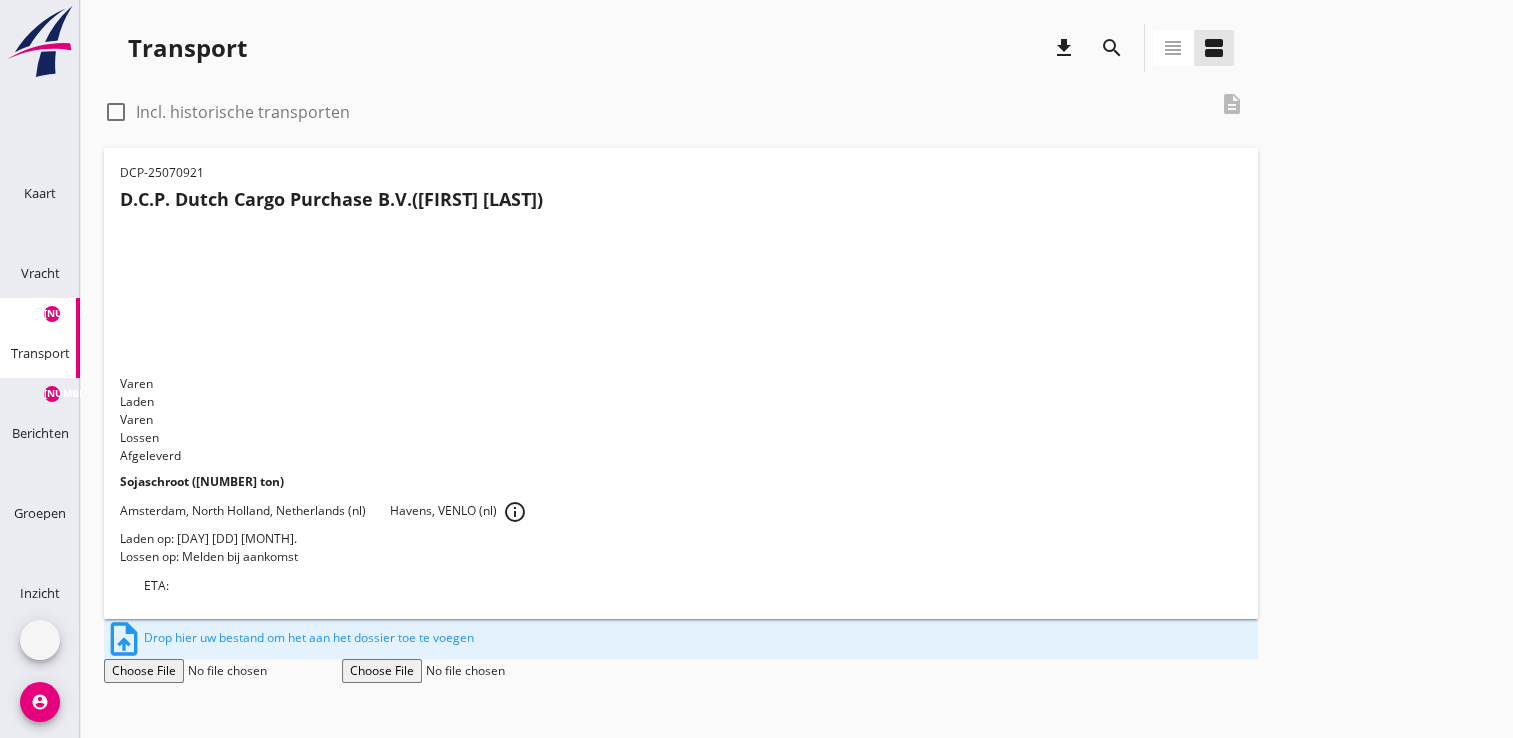 click on "info_outline" at bounding box center [515, 512] 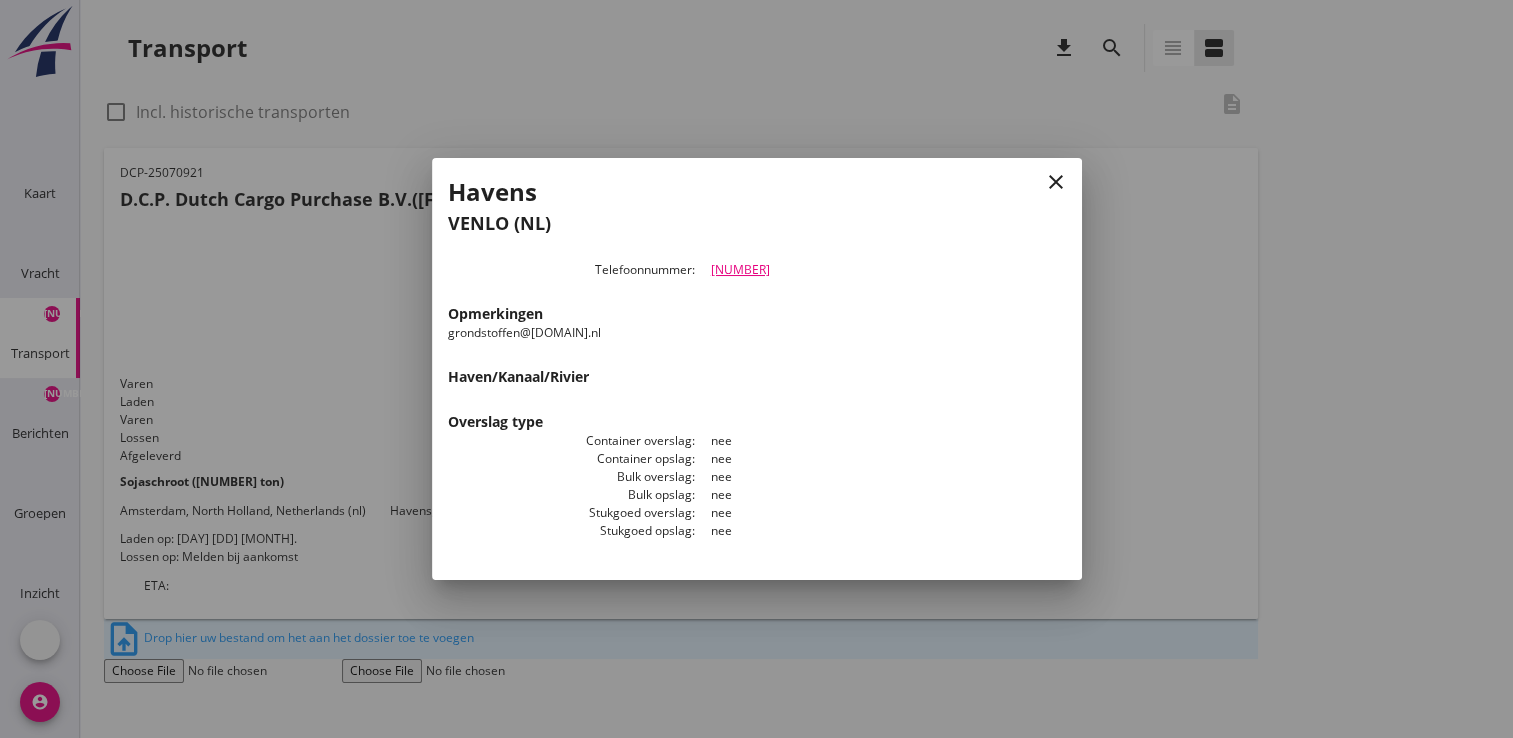 click on "close" at bounding box center (1056, 182) 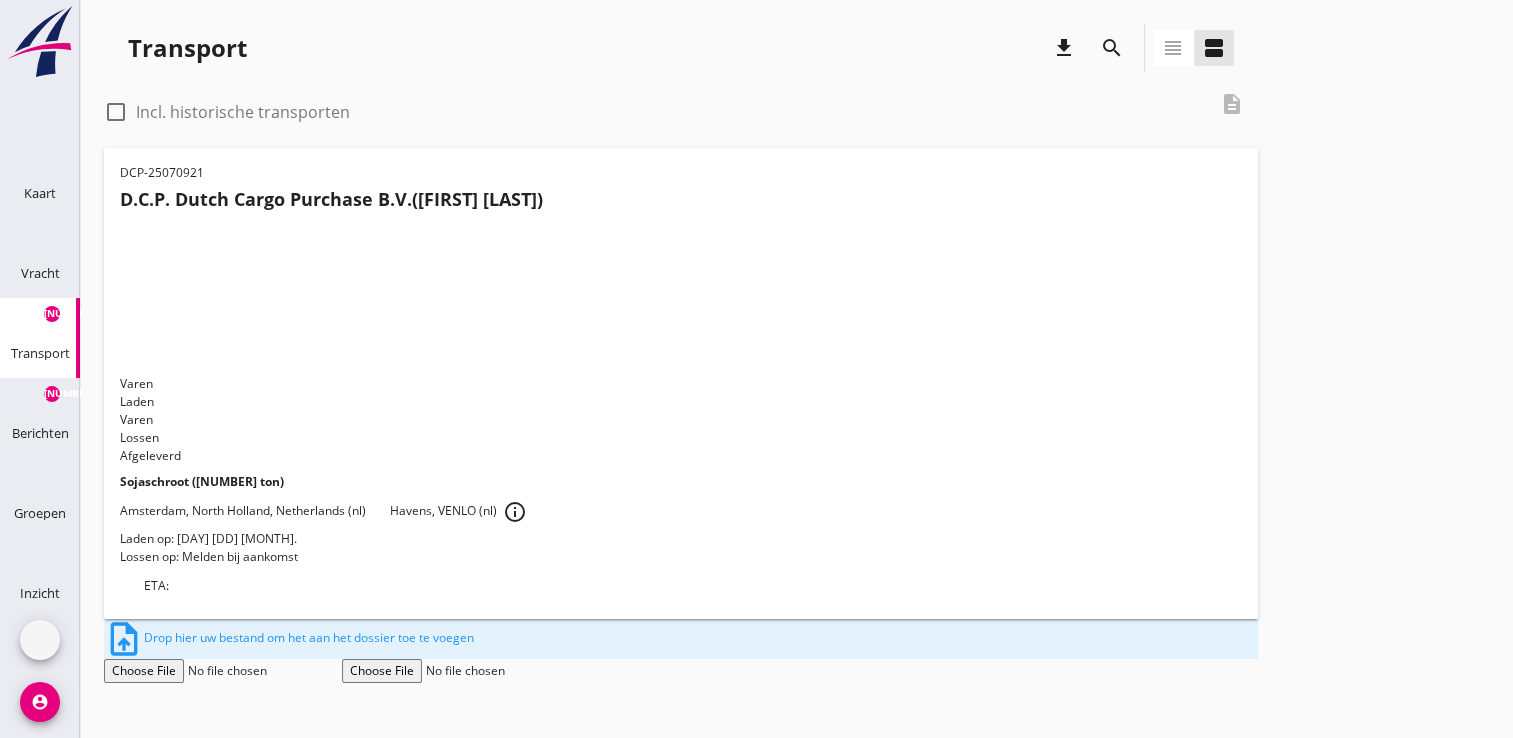 click on "Amsterdam, North Holland, Netherlands (nl)   Havens, VENLO (nl)  info_outline" at bounding box center (681, 510) 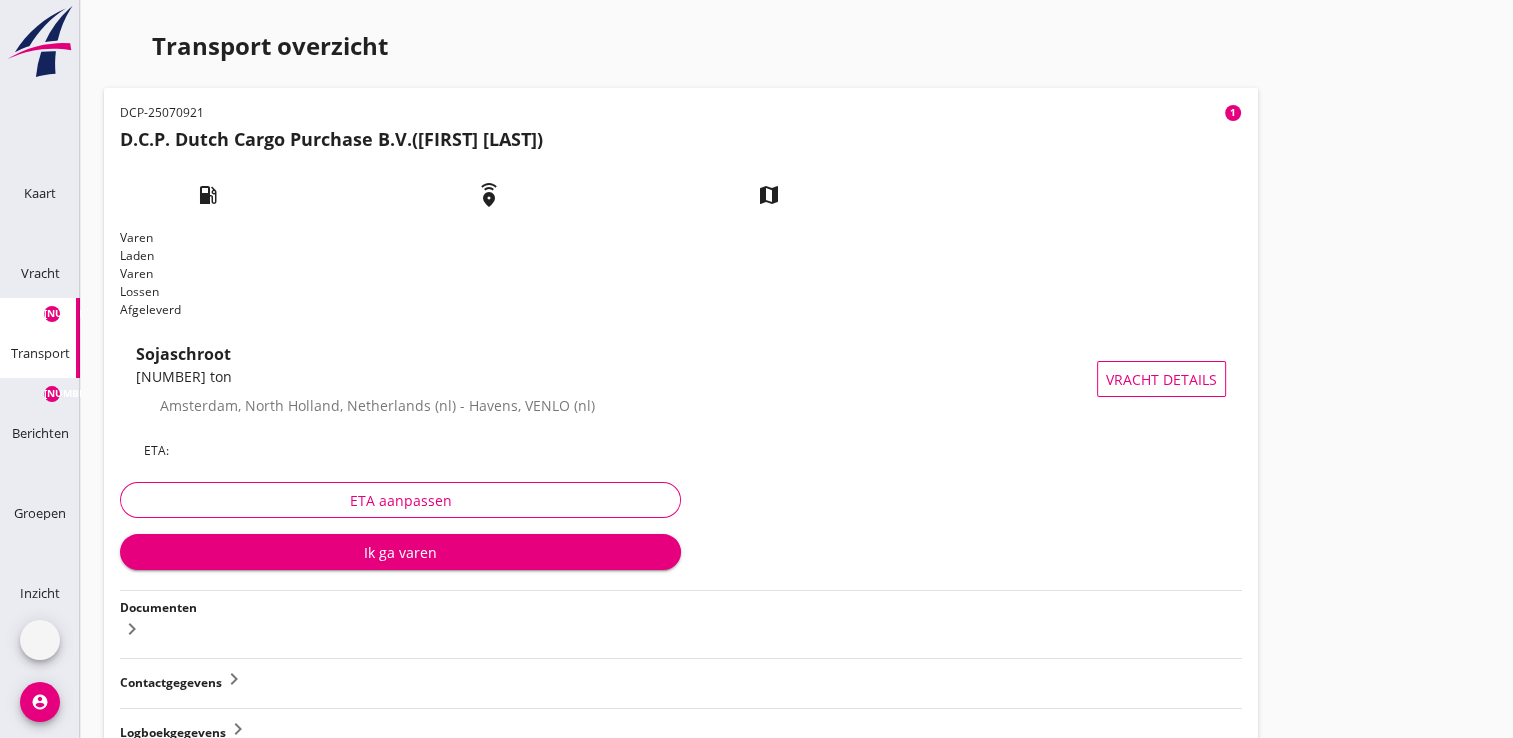click on "1" at bounding box center (1233, 113) 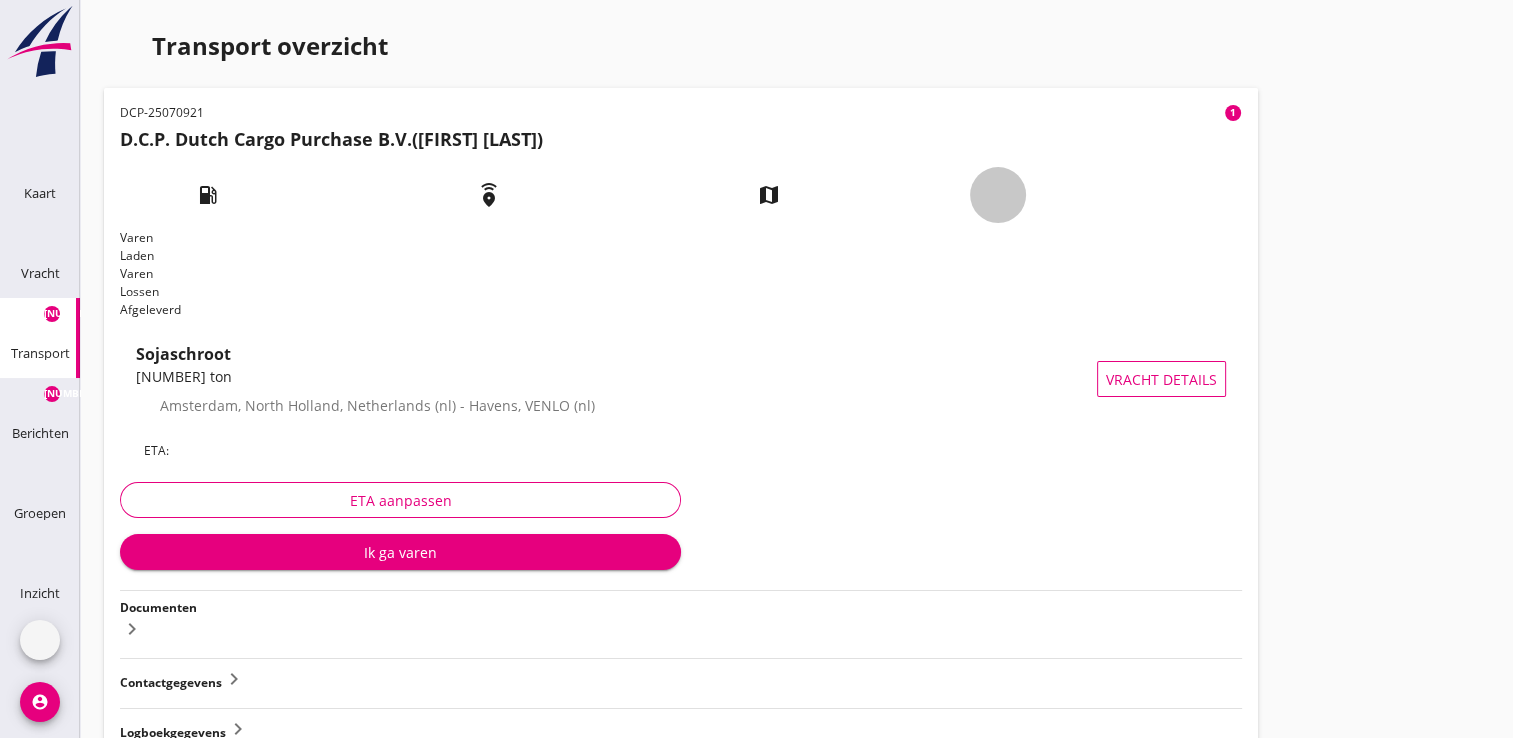 click at bounding box center [986, 183] 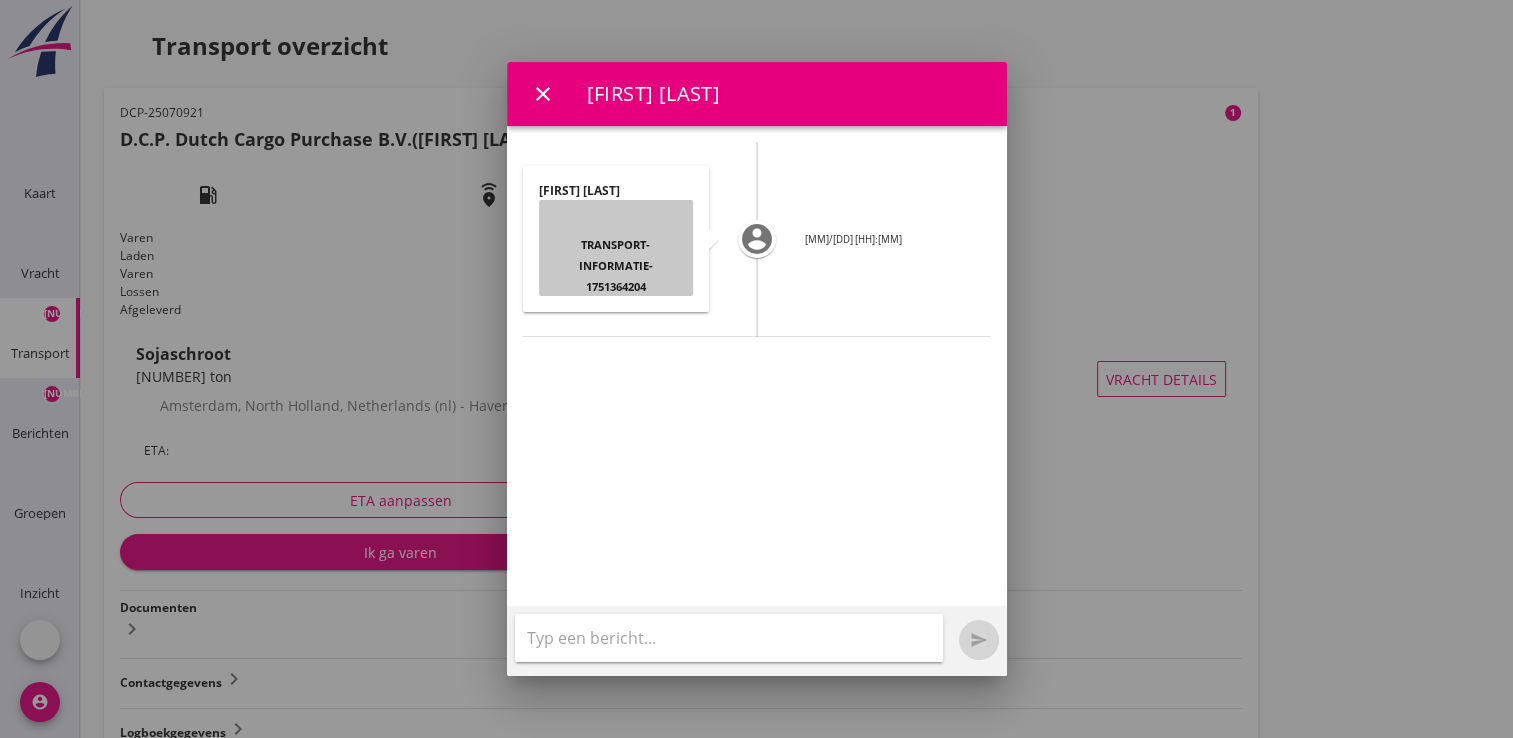 click on "transport-informatie-1751364204" at bounding box center [616, 265] 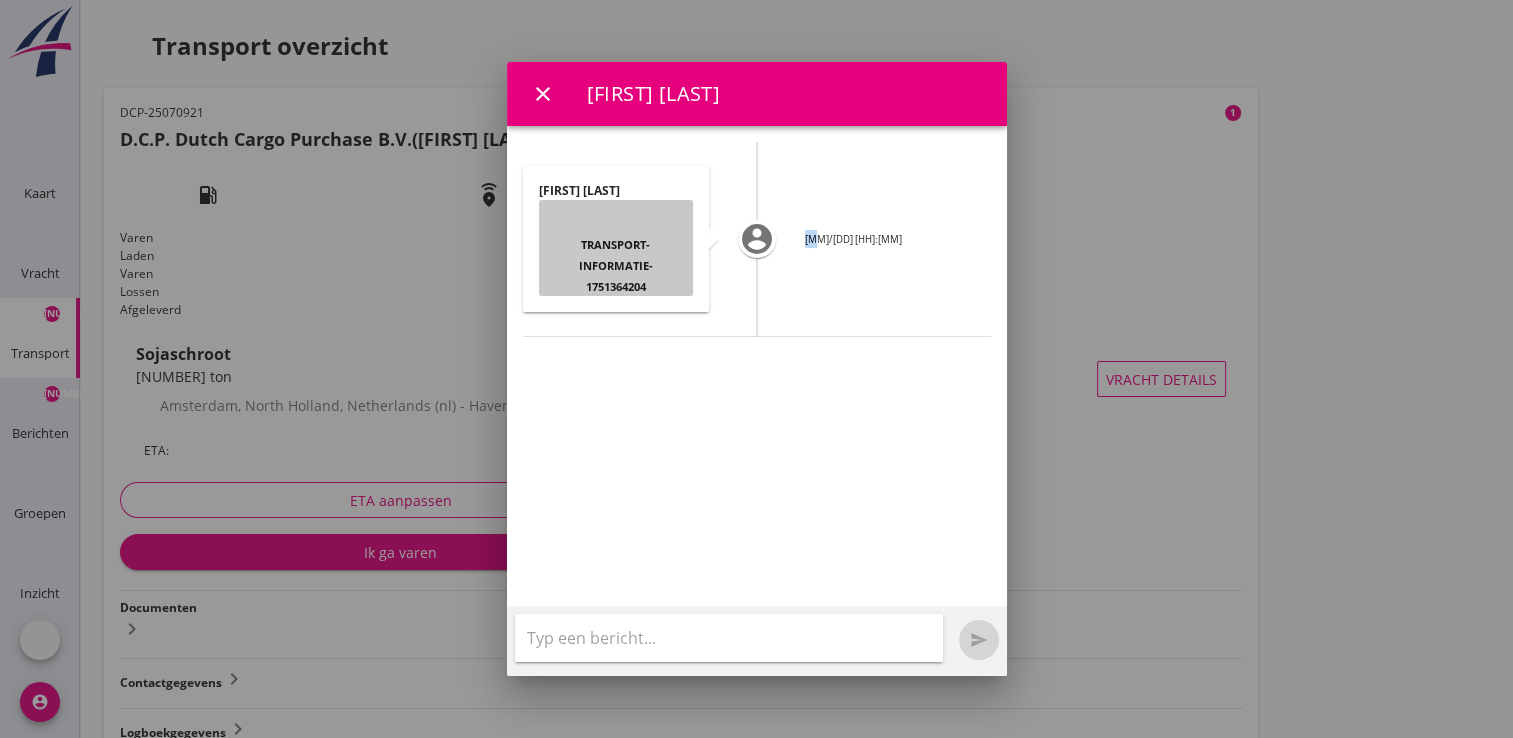 click on "[FIRST] [LAST]   transport-informatie-1751364204" at bounding box center [616, 239] 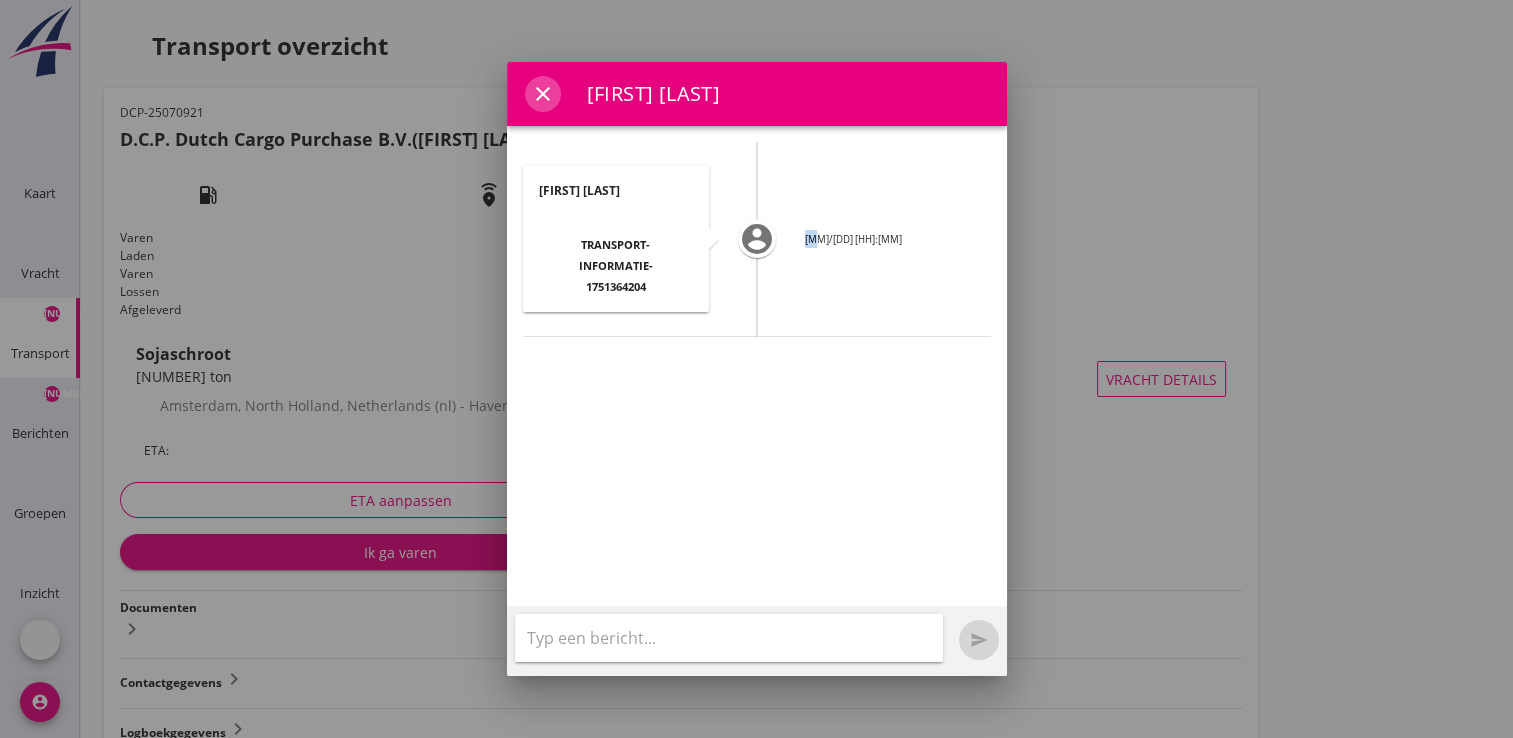 click on "close" at bounding box center (543, 94) 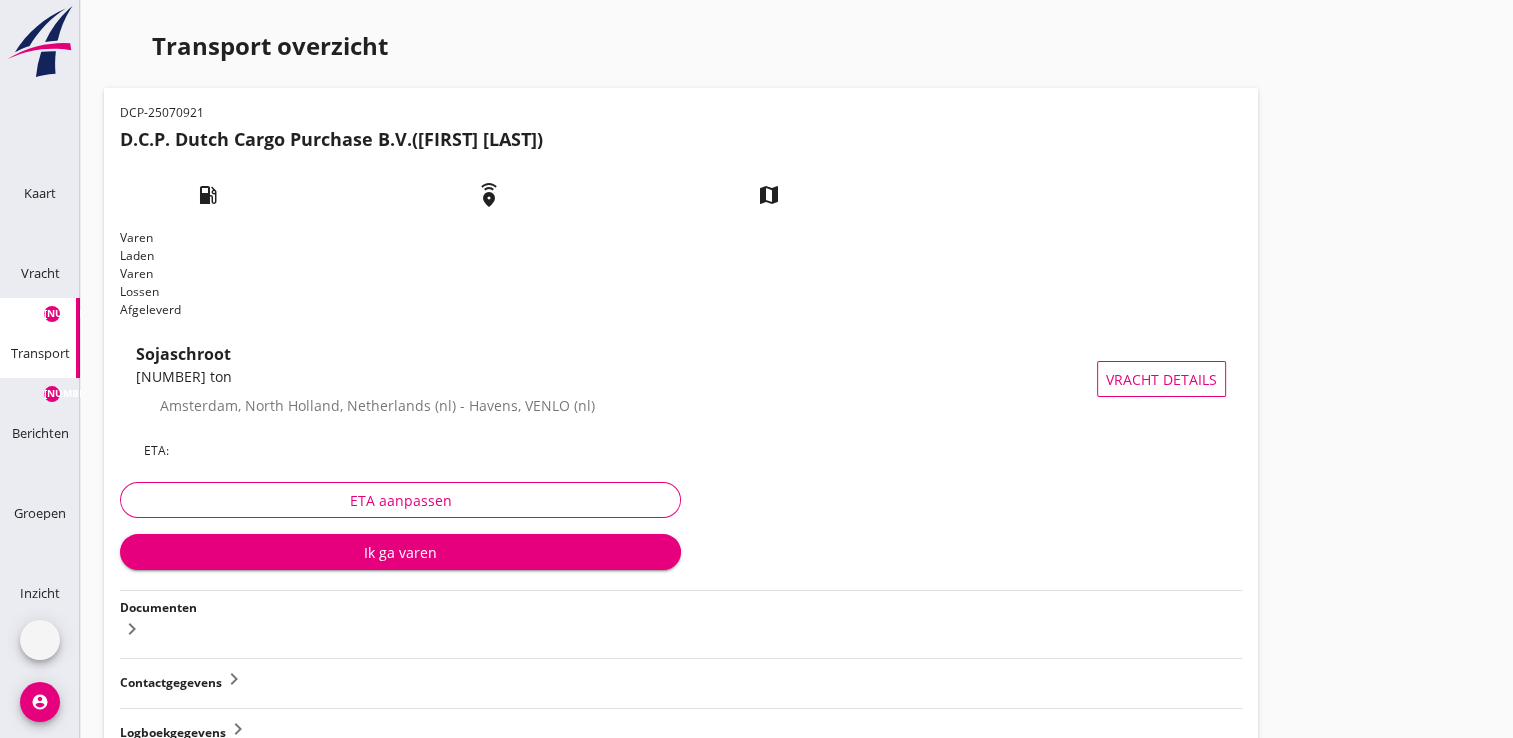 click on "[NUMBER]" at bounding box center (52, 314) 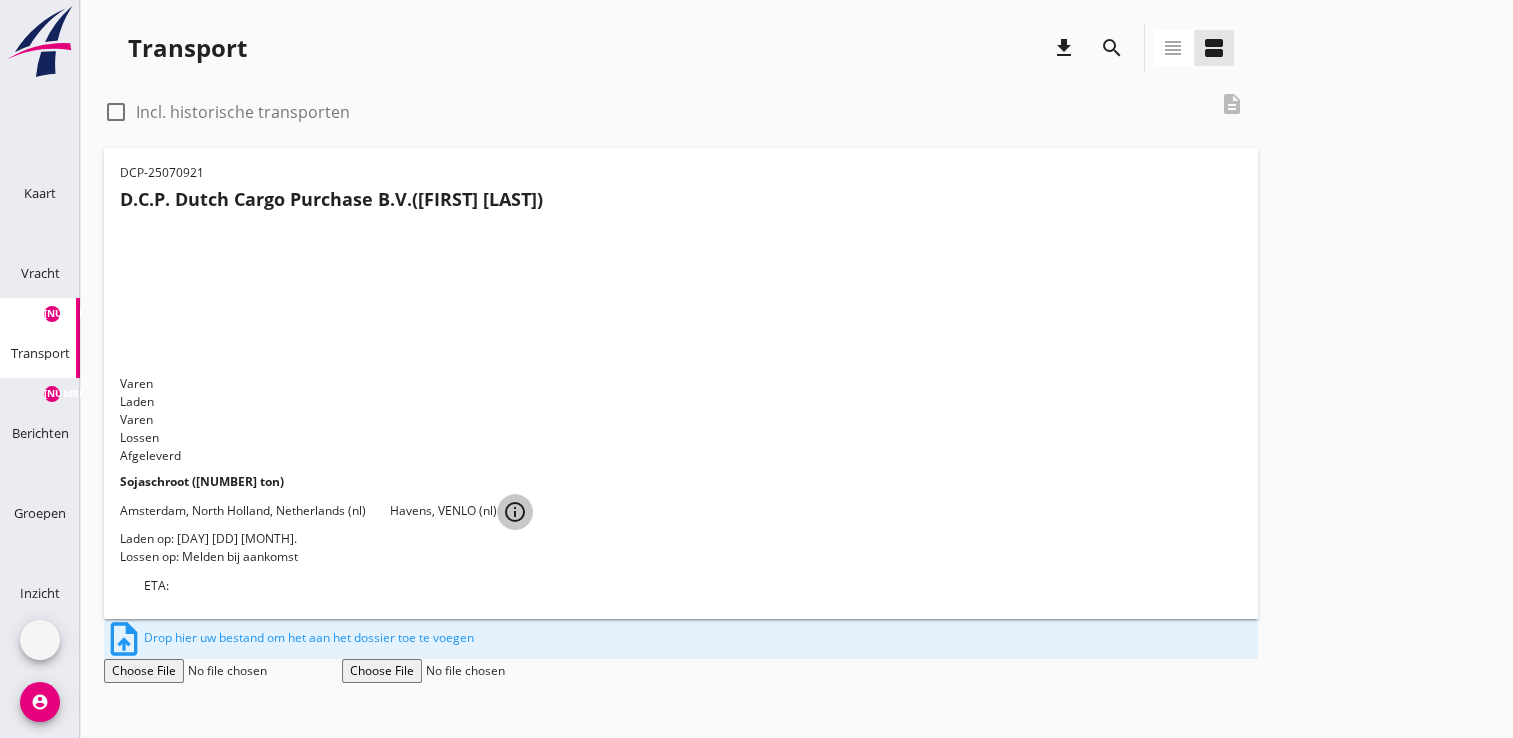 click on "info_outline" at bounding box center [515, 512] 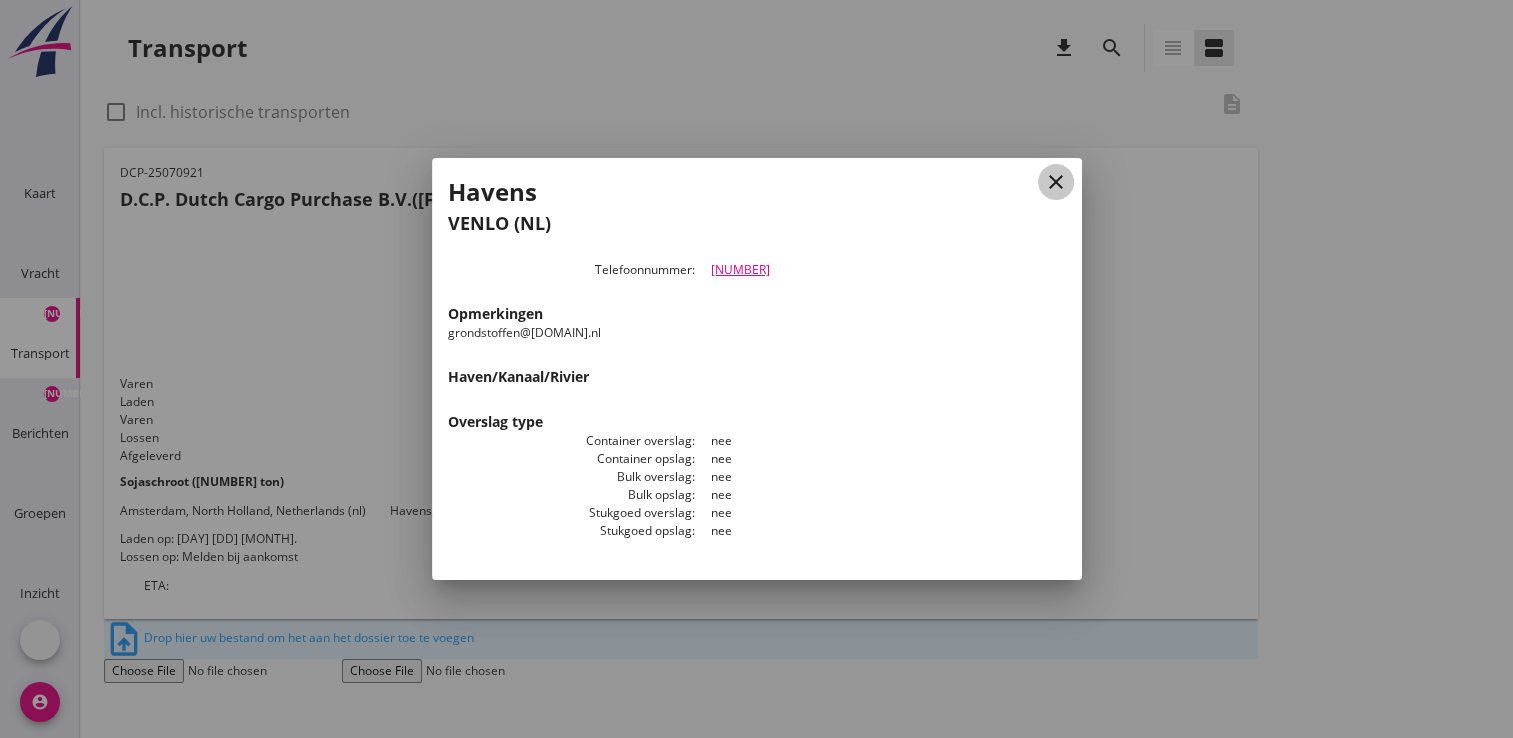 click on "close" at bounding box center [1056, 182] 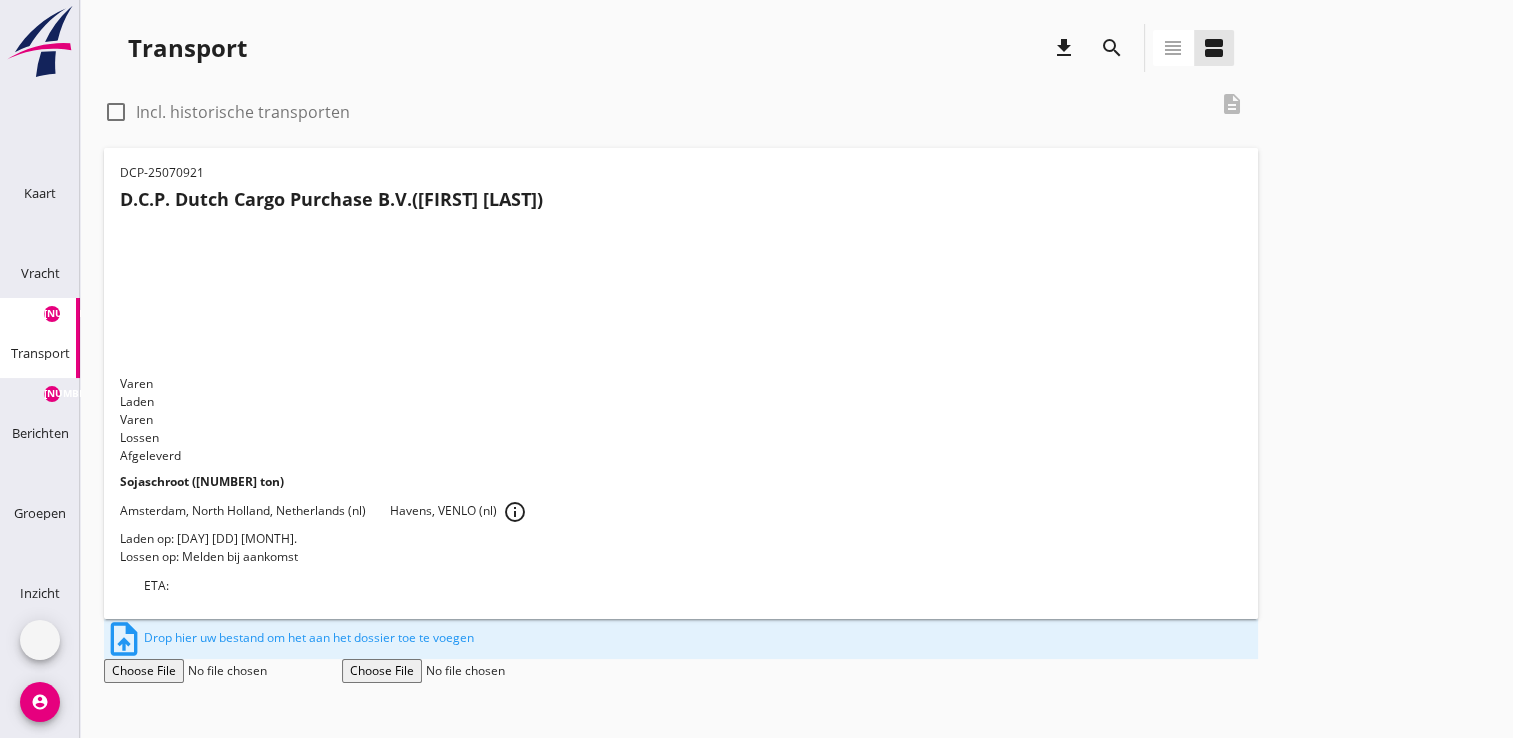 click at bounding box center [24, 308] 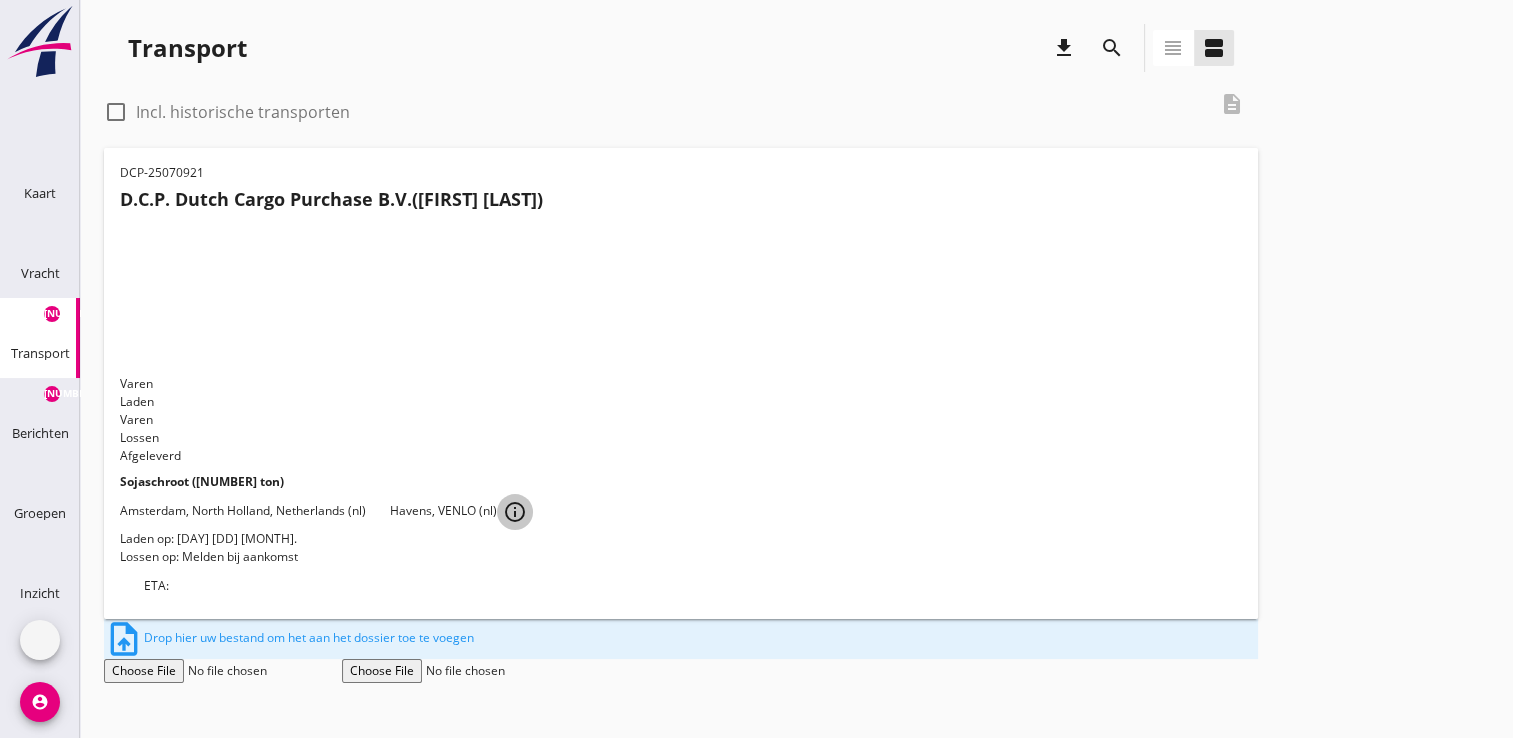 click on "info_outline" at bounding box center [515, 512] 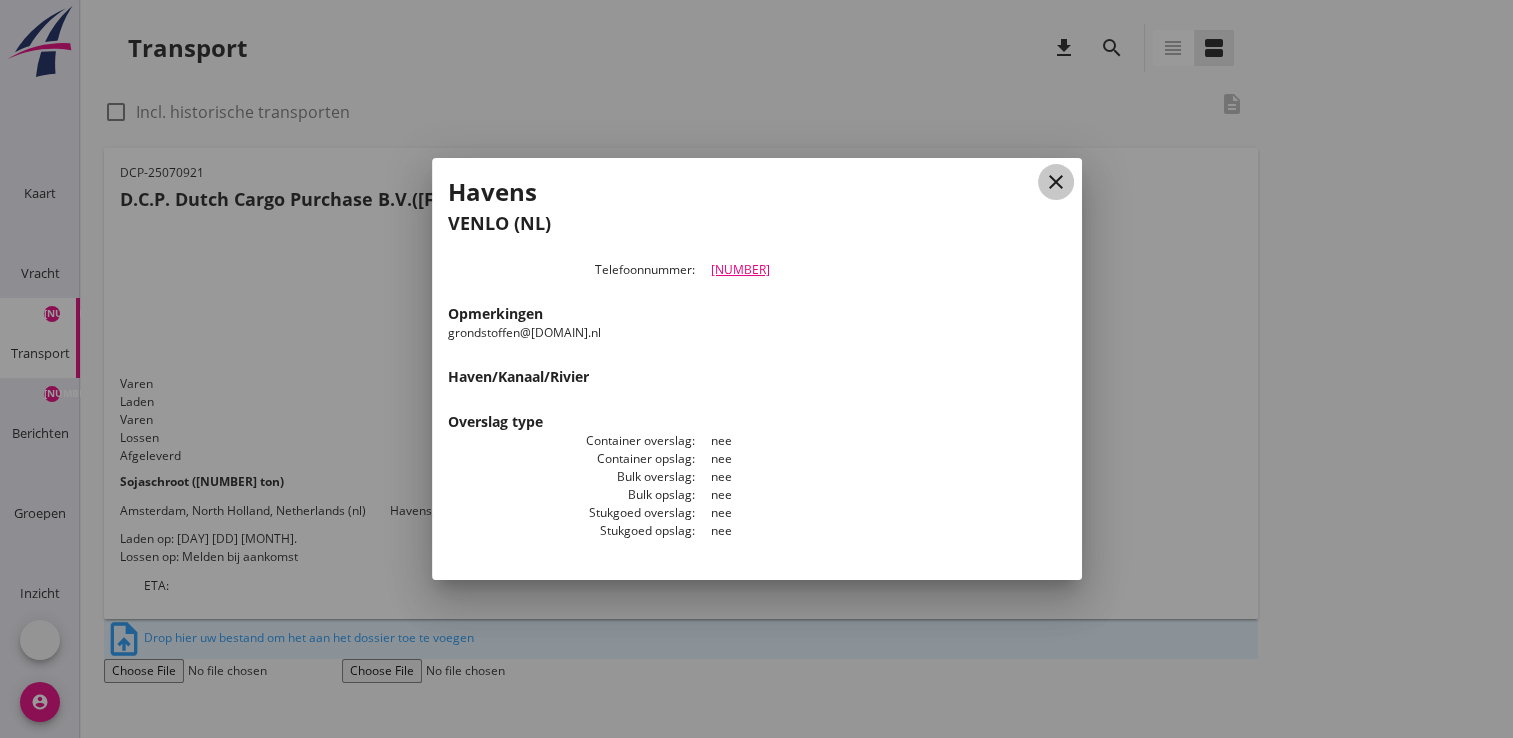 click on "close" at bounding box center [1056, 182] 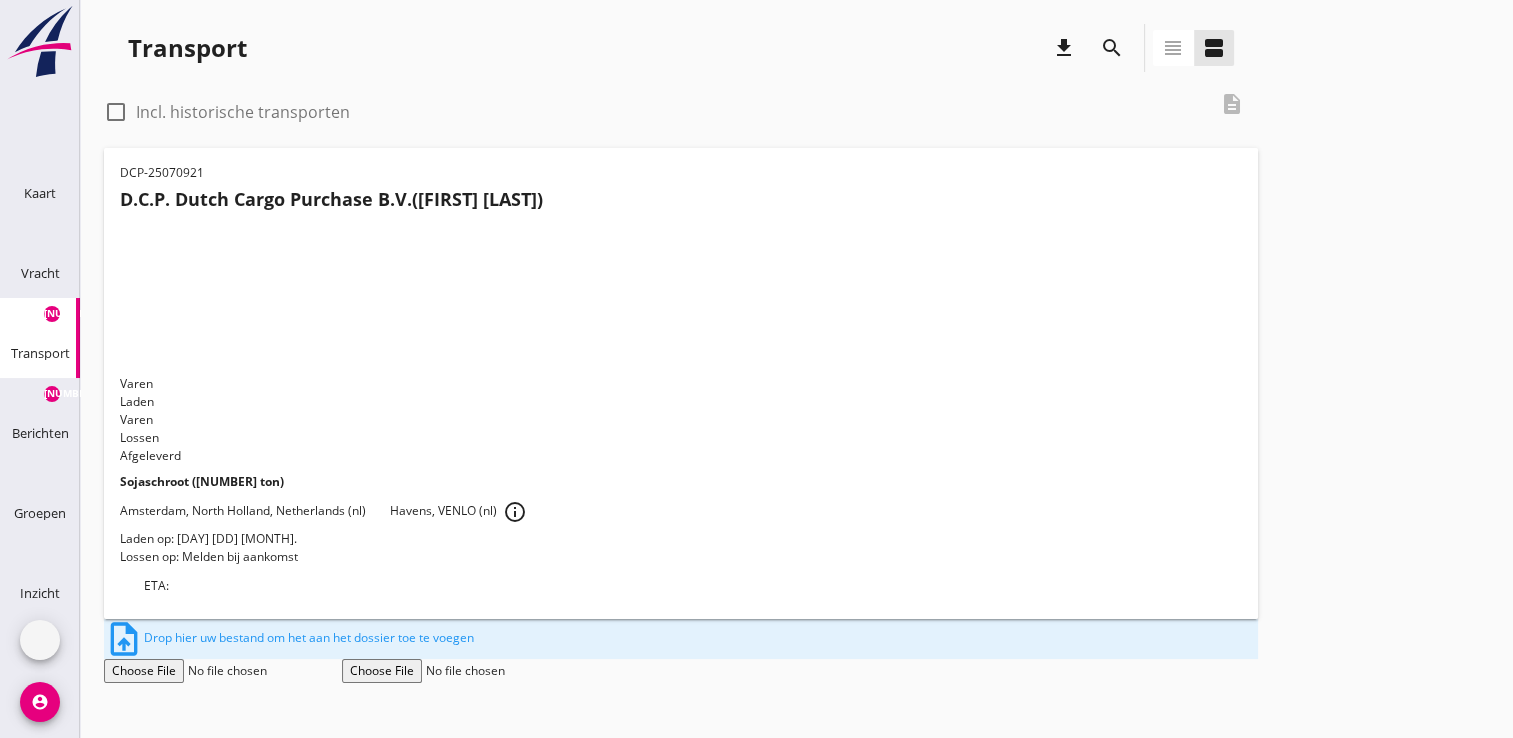 click at bounding box center (132, 578) 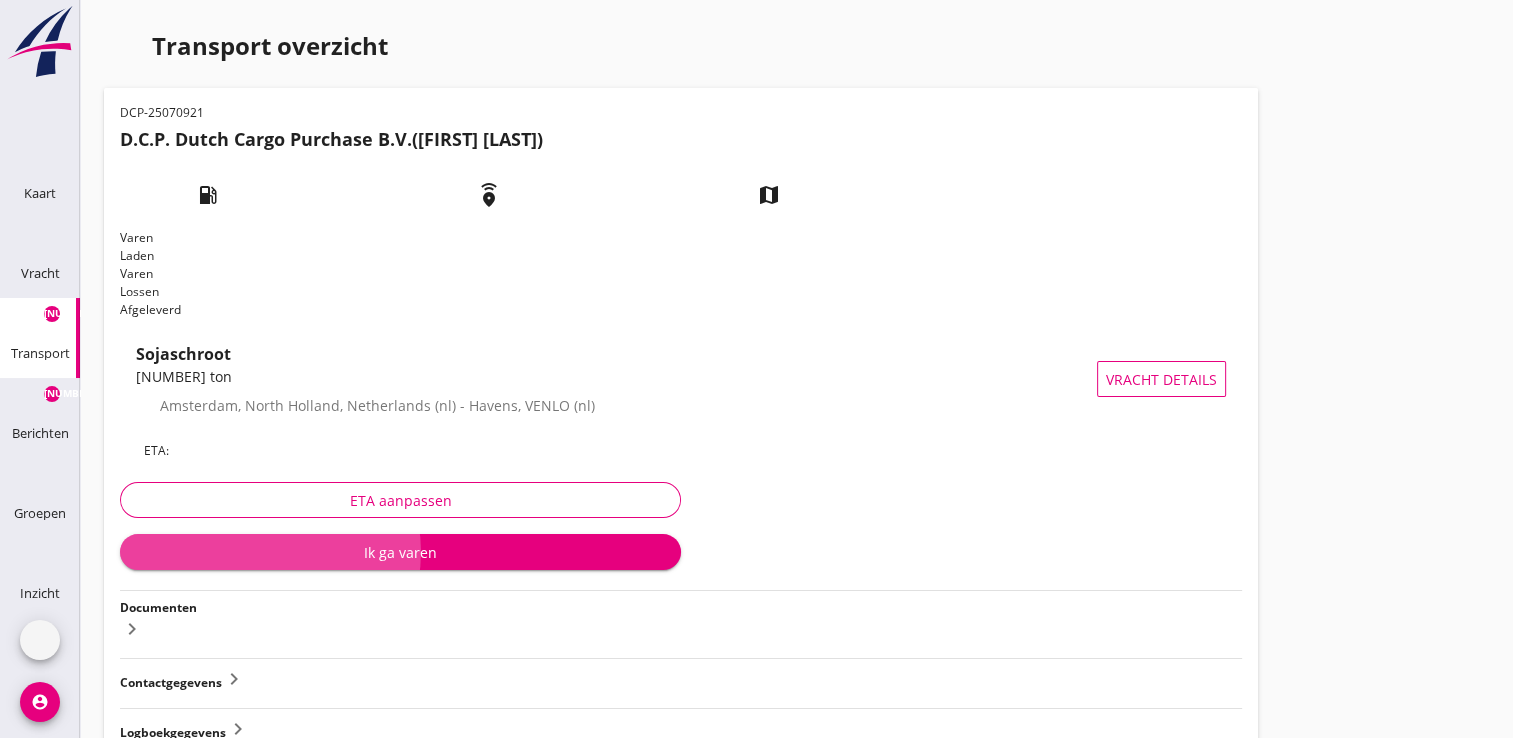click on "Ik ga varen" at bounding box center (400, 552) 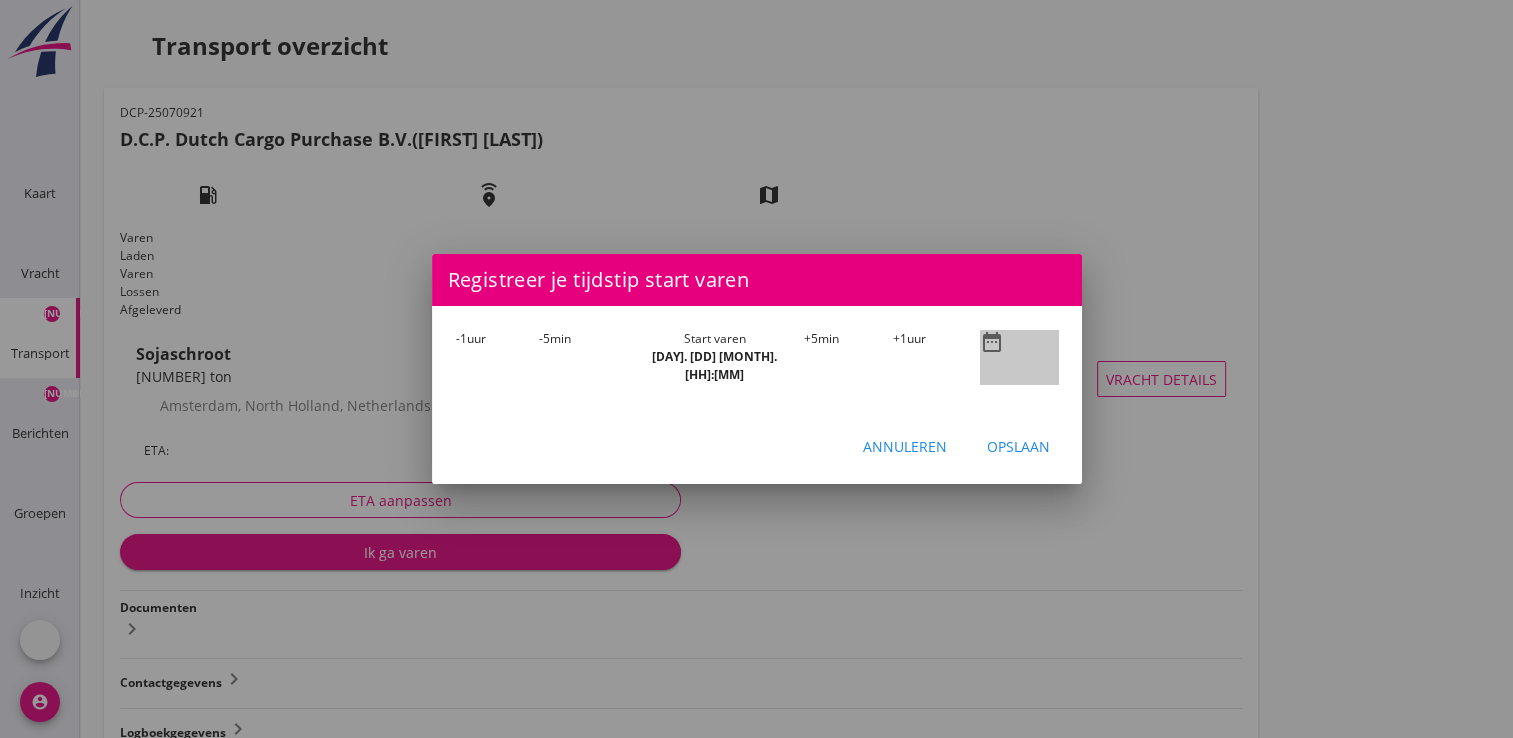 click on "date_range" at bounding box center [992, 342] 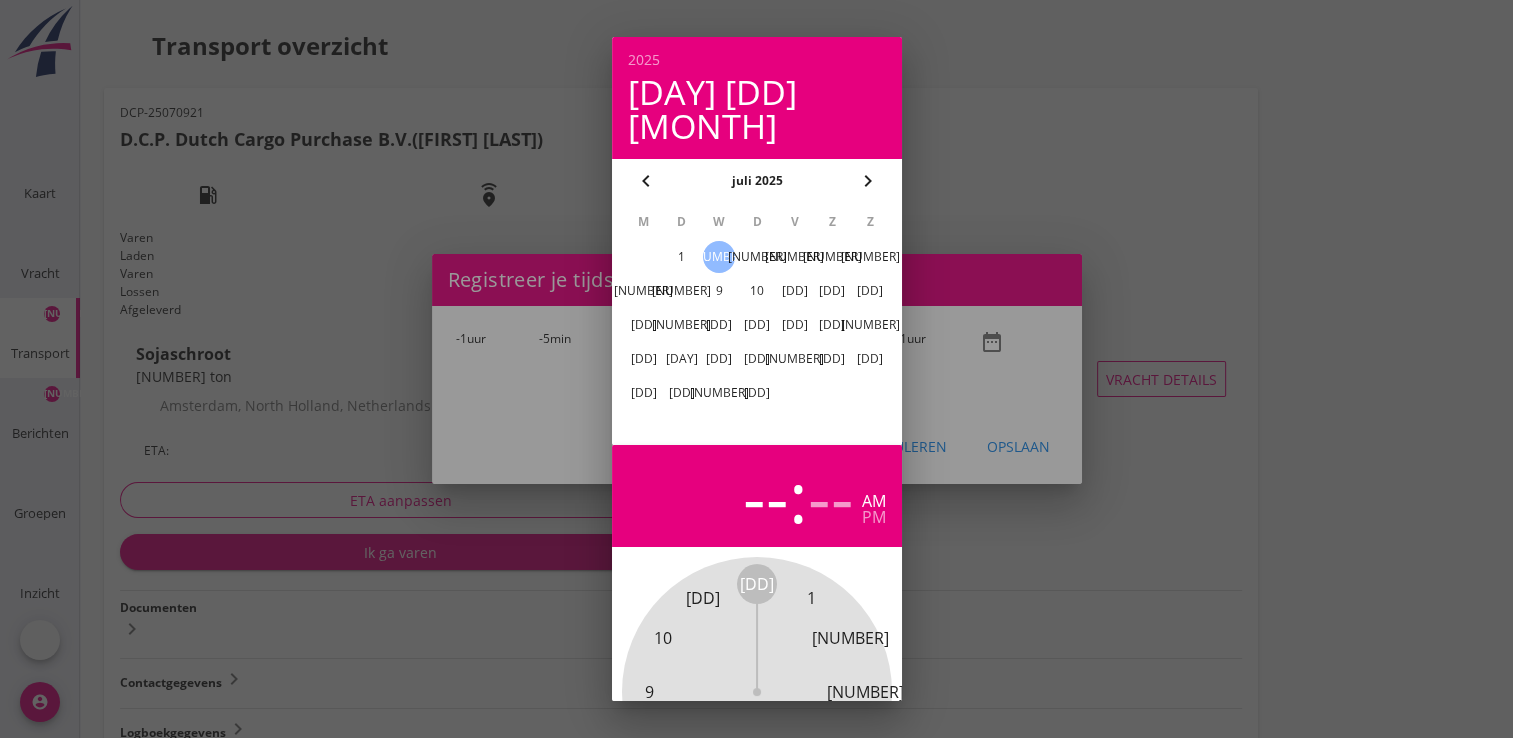 click on "1" at bounding box center (681, 257) 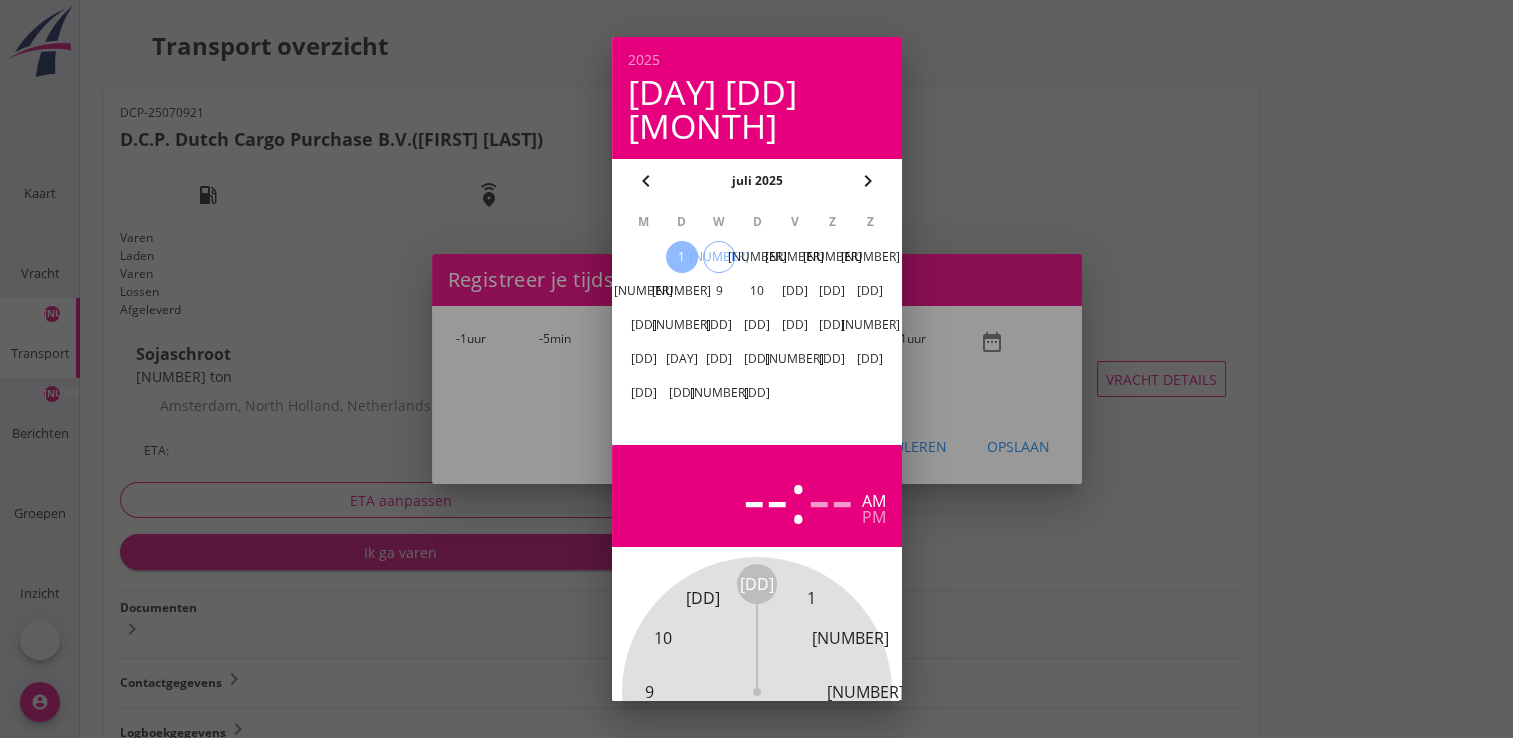 click at bounding box center (756, 369) 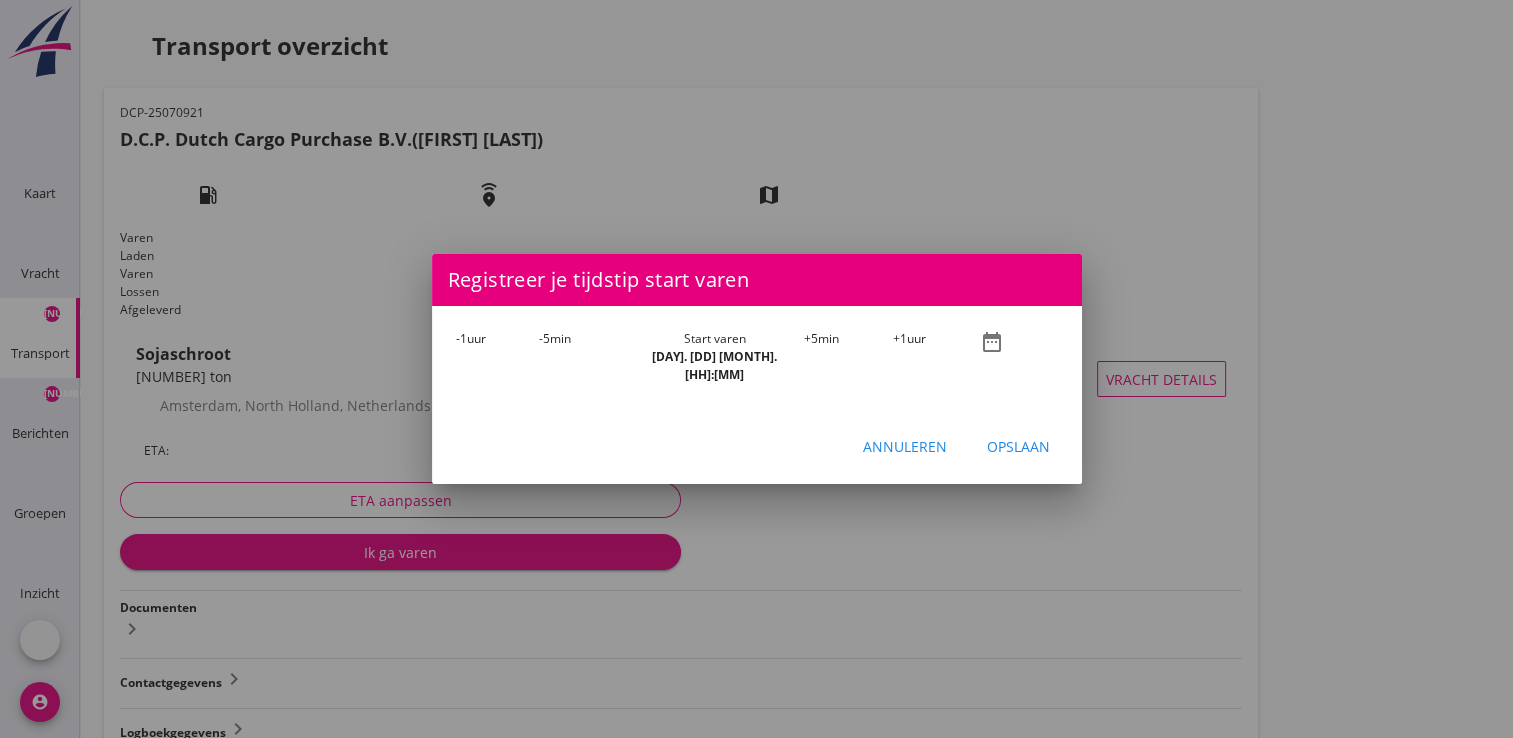click on "-1  uur" at bounding box center (498, 357) 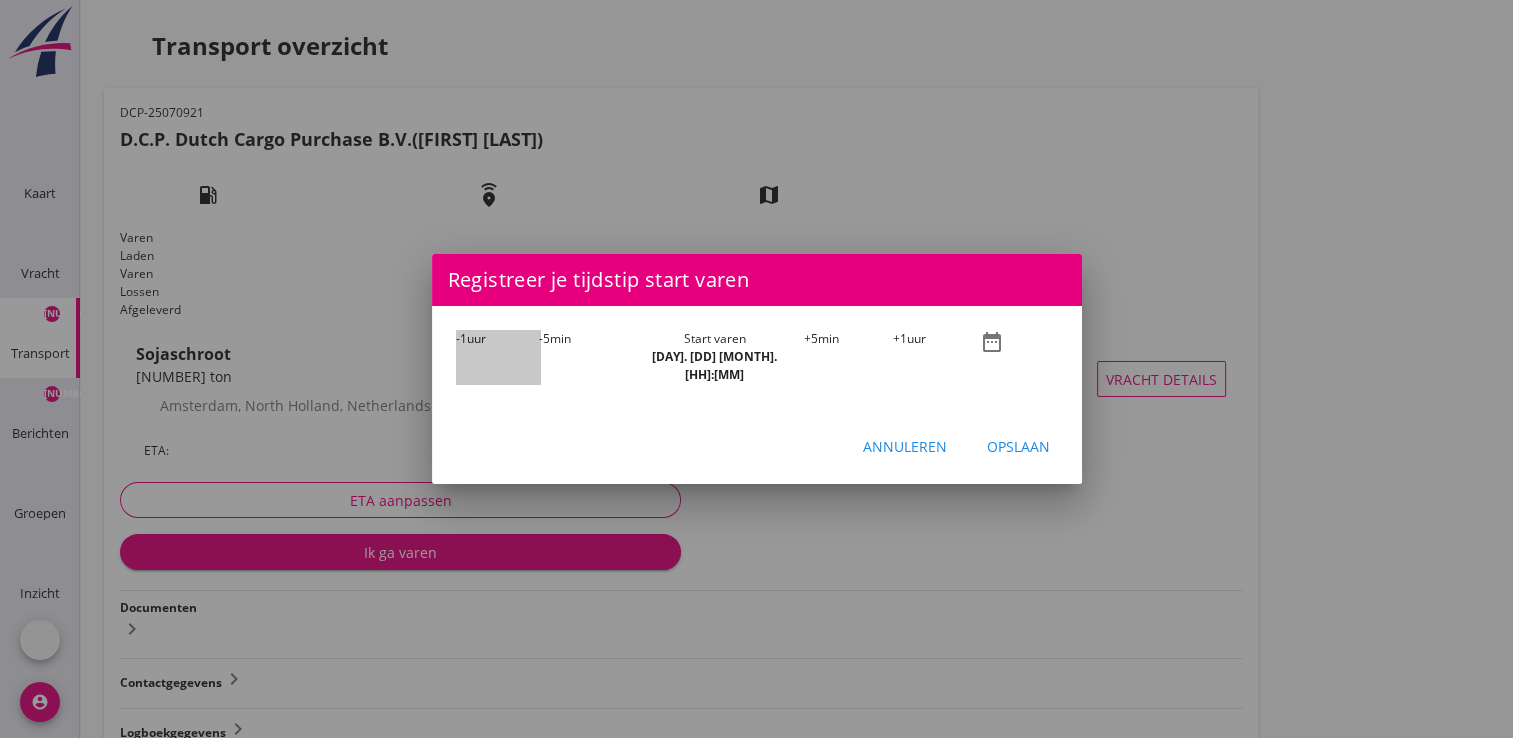 click on "-1  uur" at bounding box center [498, 357] 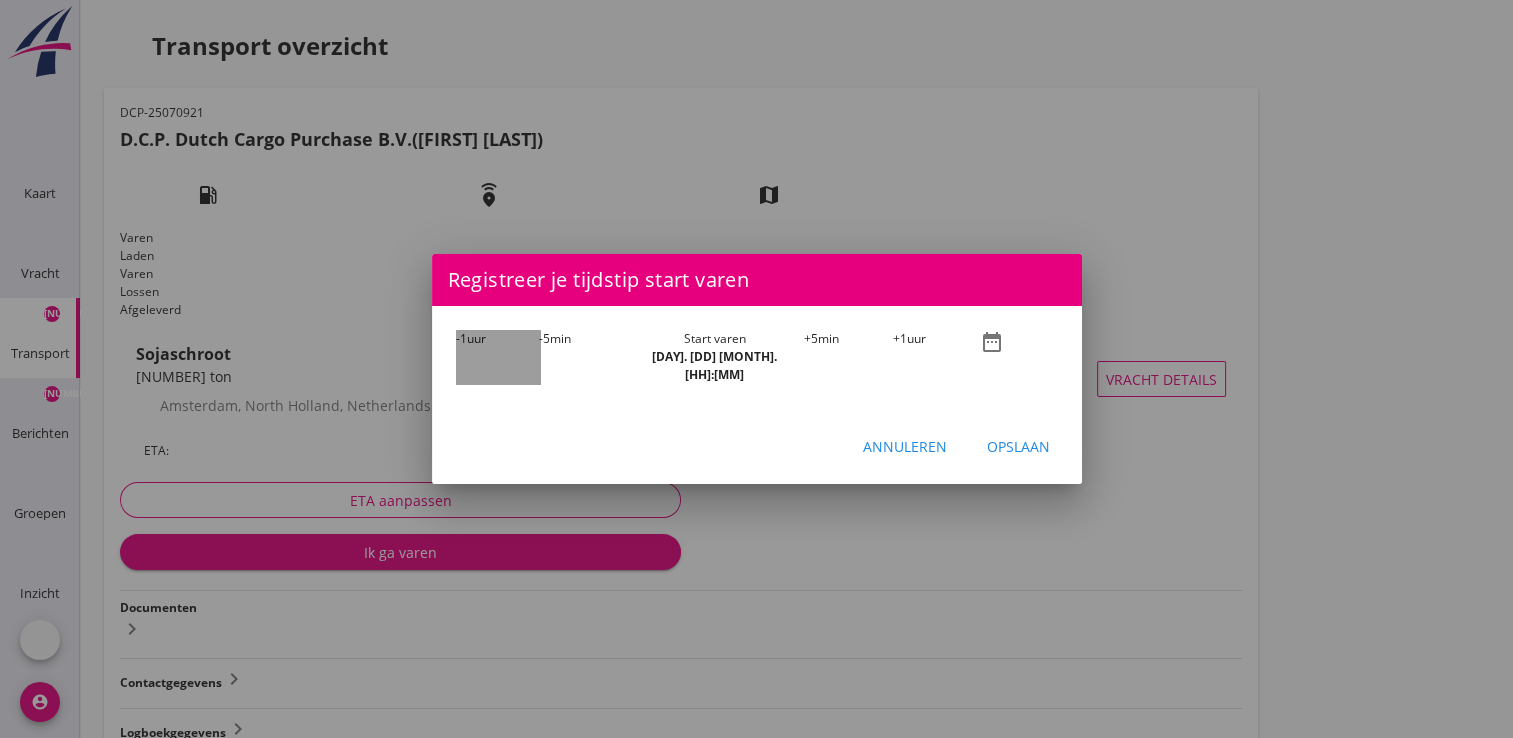 click on "-1  uur" at bounding box center [498, 357] 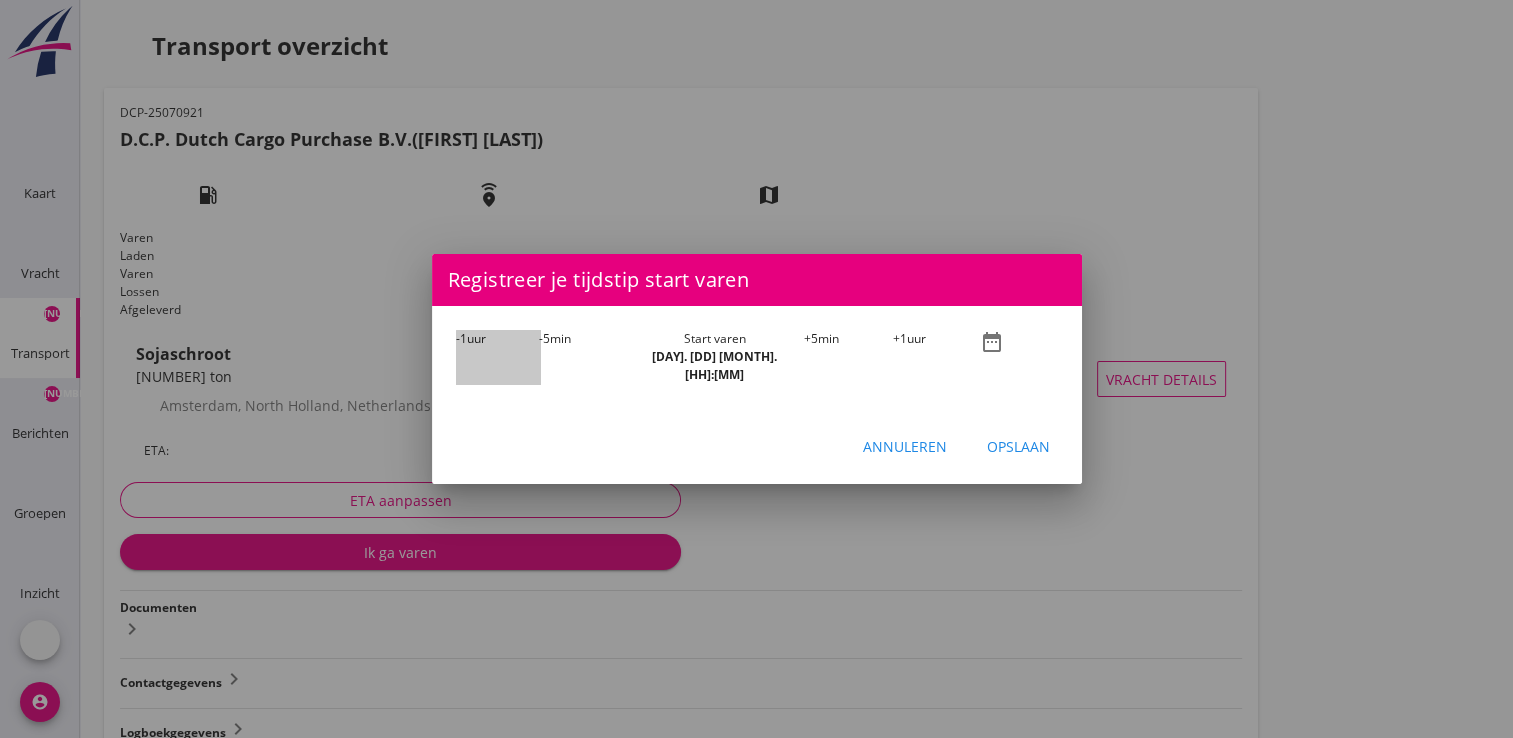click on "-1  uur" at bounding box center [498, 357] 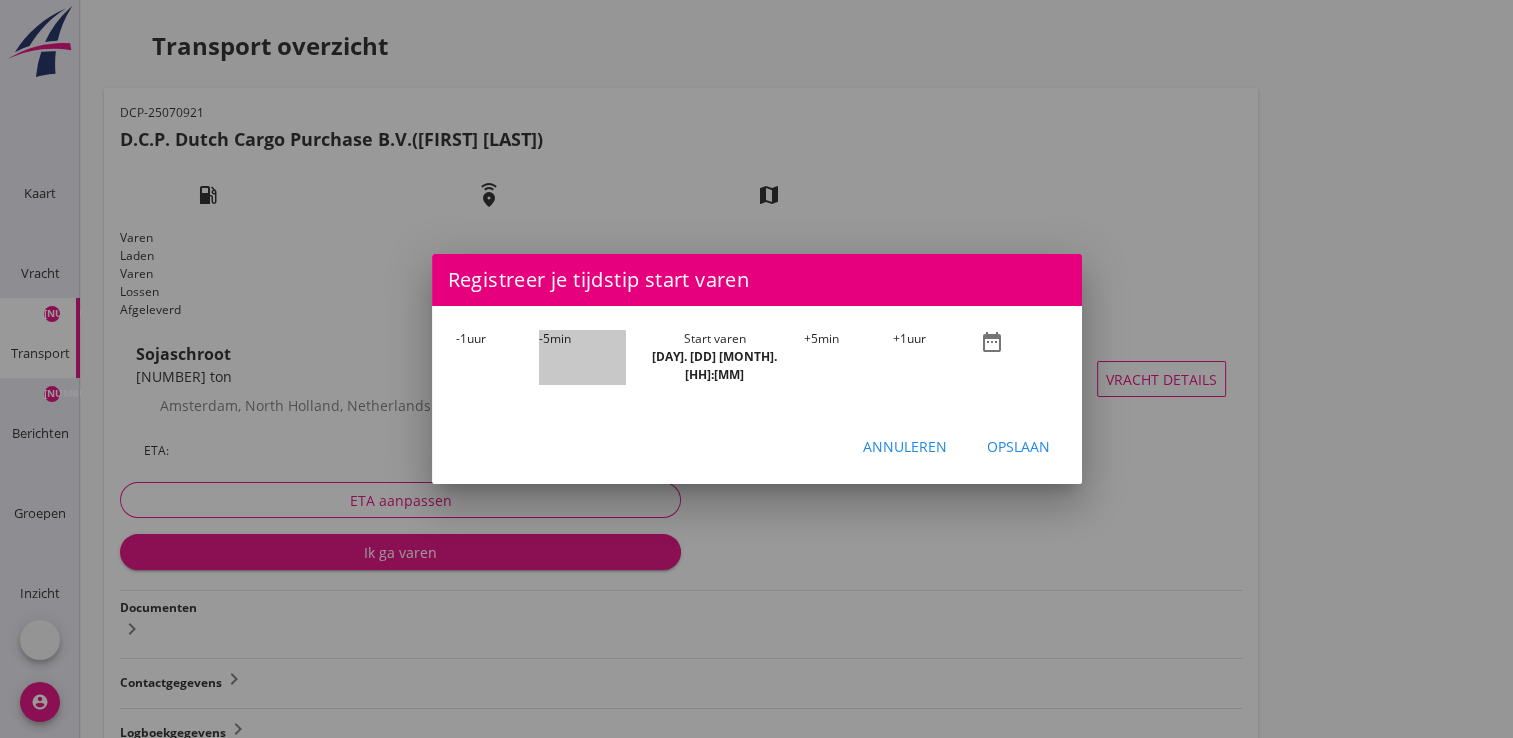 click on "-5  min" at bounding box center [582, 357] 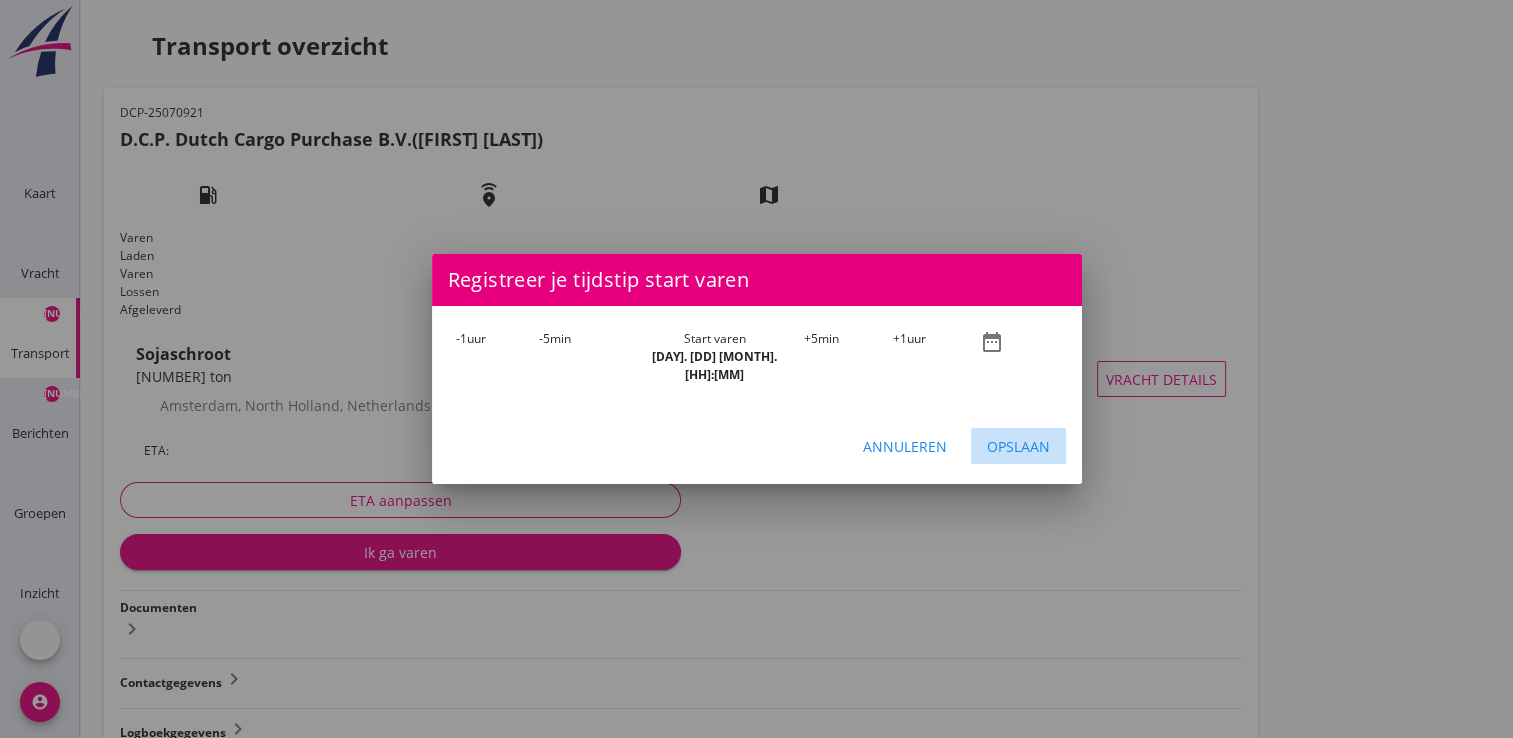 click on "Opslaan" at bounding box center [1018, 446] 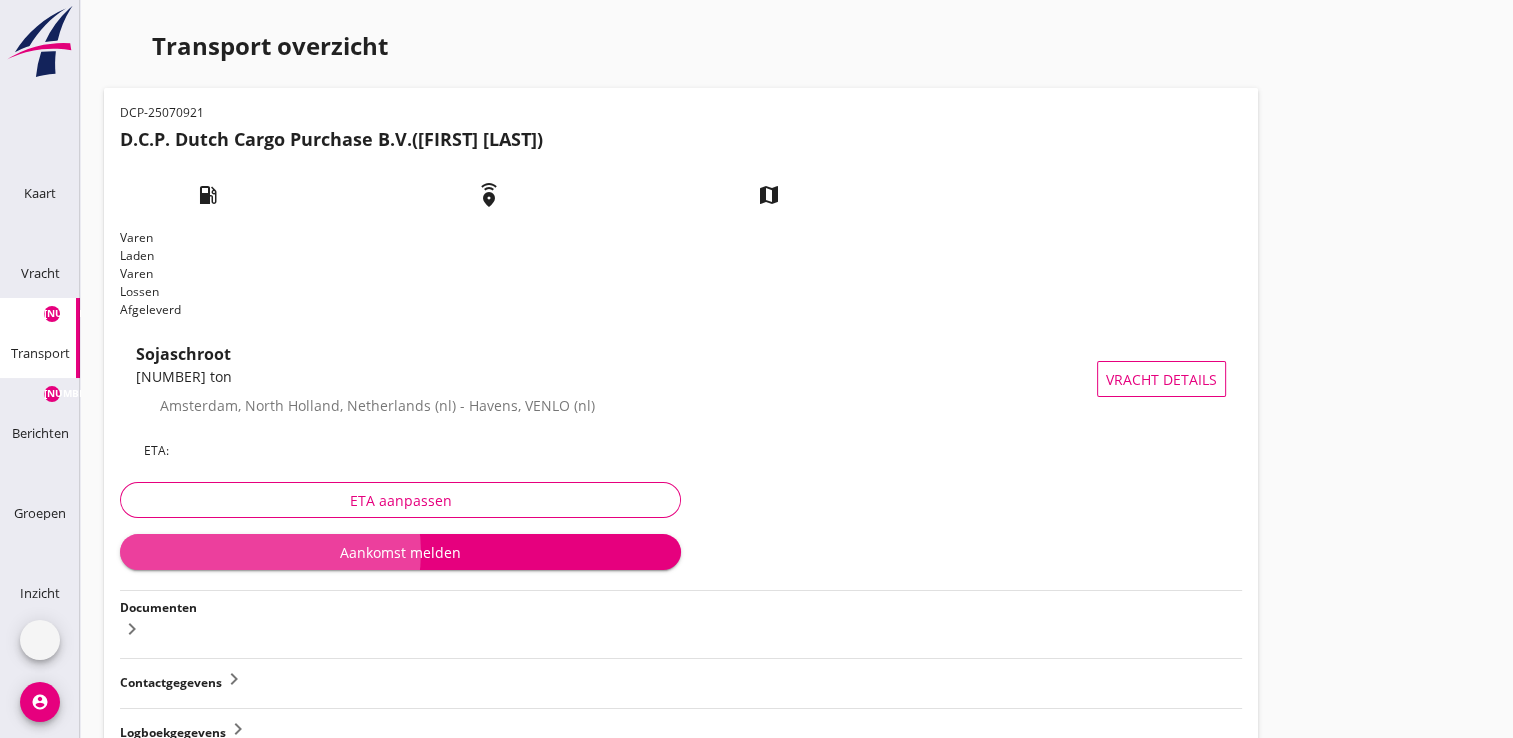 click on "Aankomst melden" at bounding box center (400, 552) 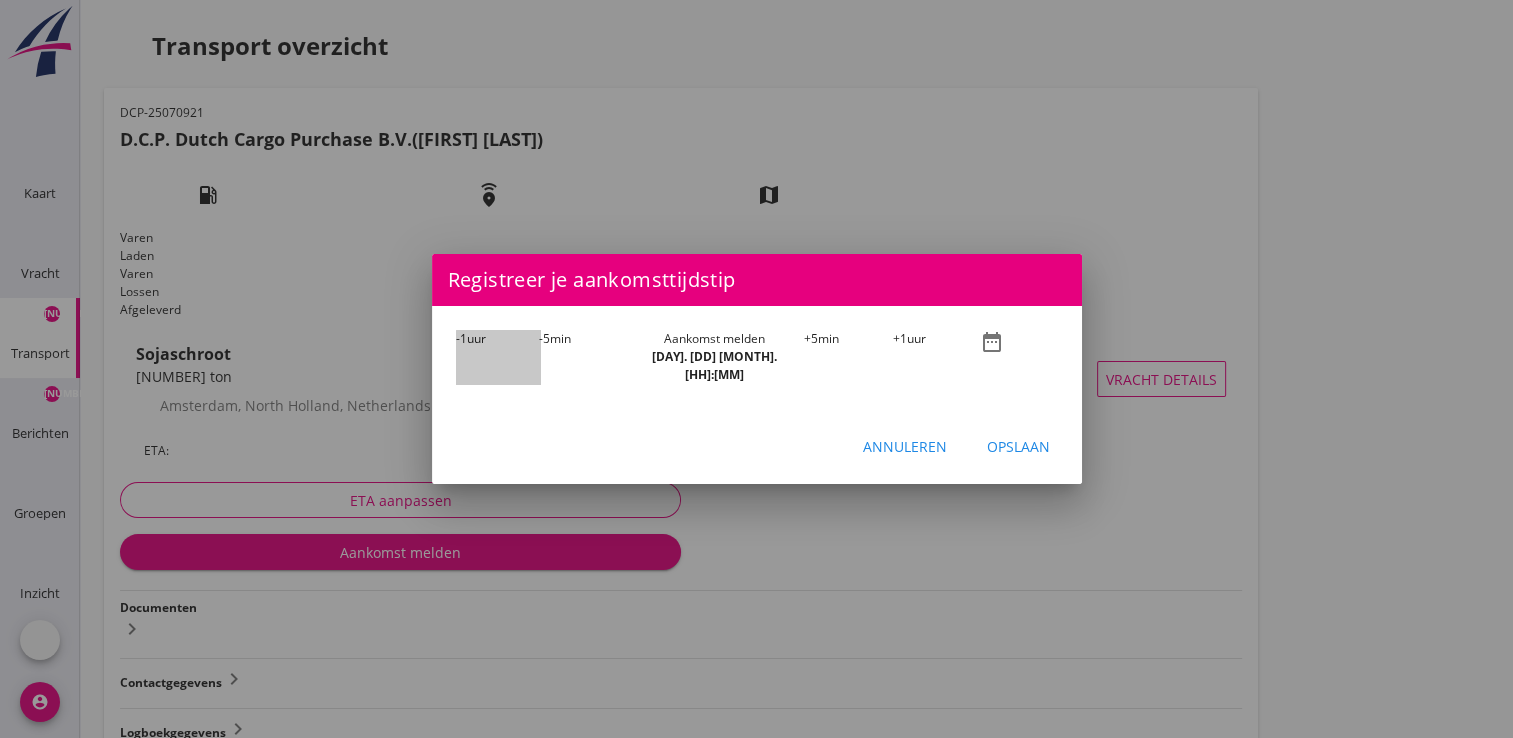 click on "-1  uur" at bounding box center (498, 357) 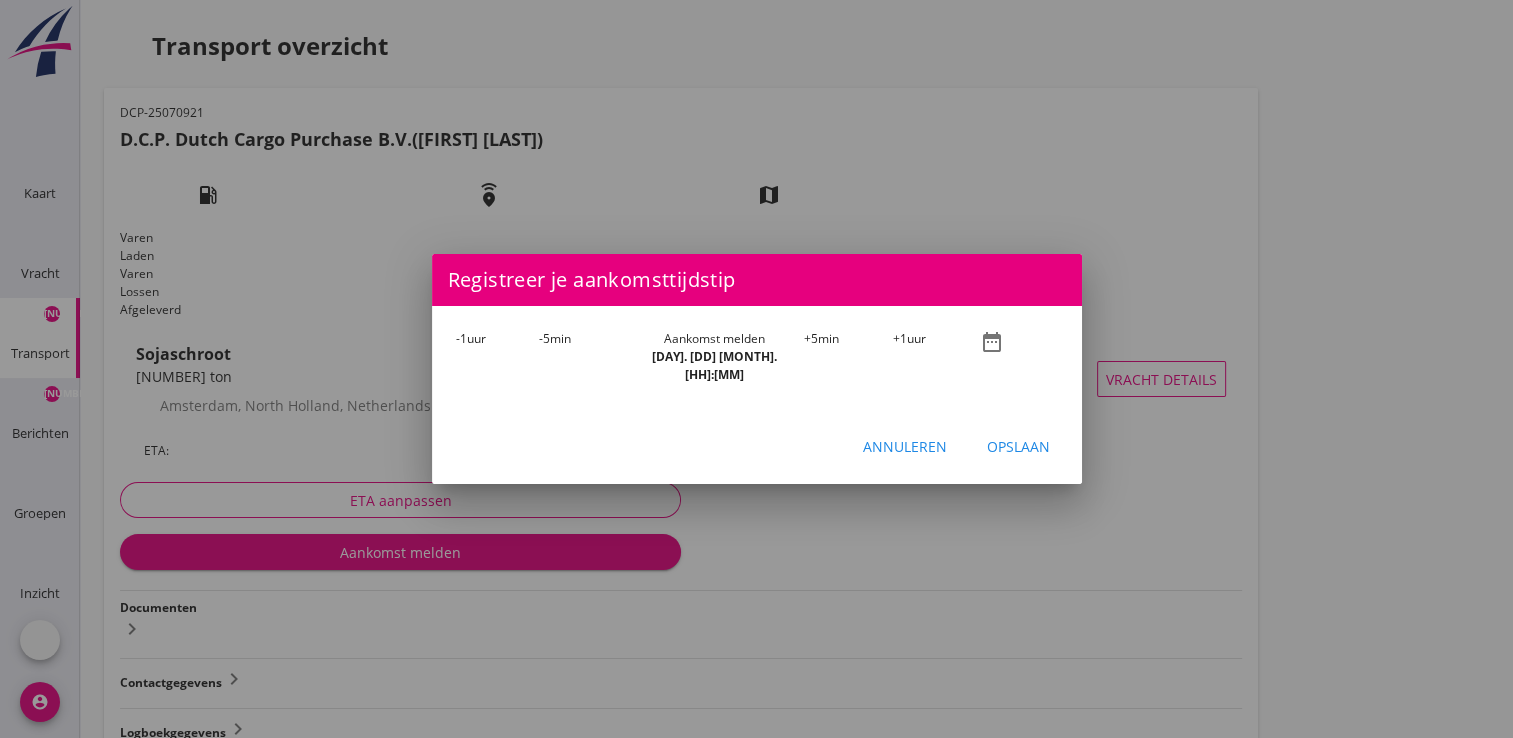 click on "-1  uur" at bounding box center (498, 357) 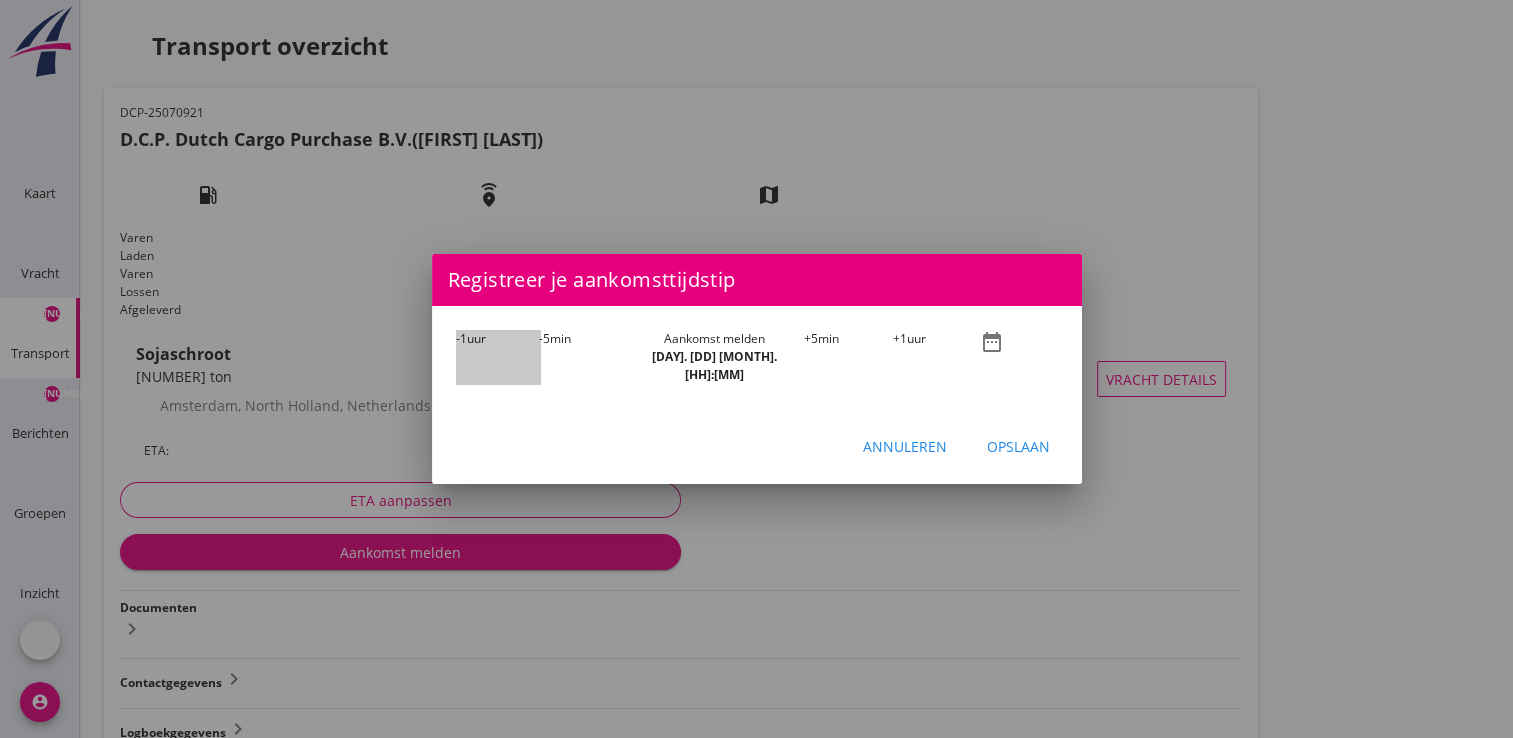 click on "-1  uur" at bounding box center (498, 357) 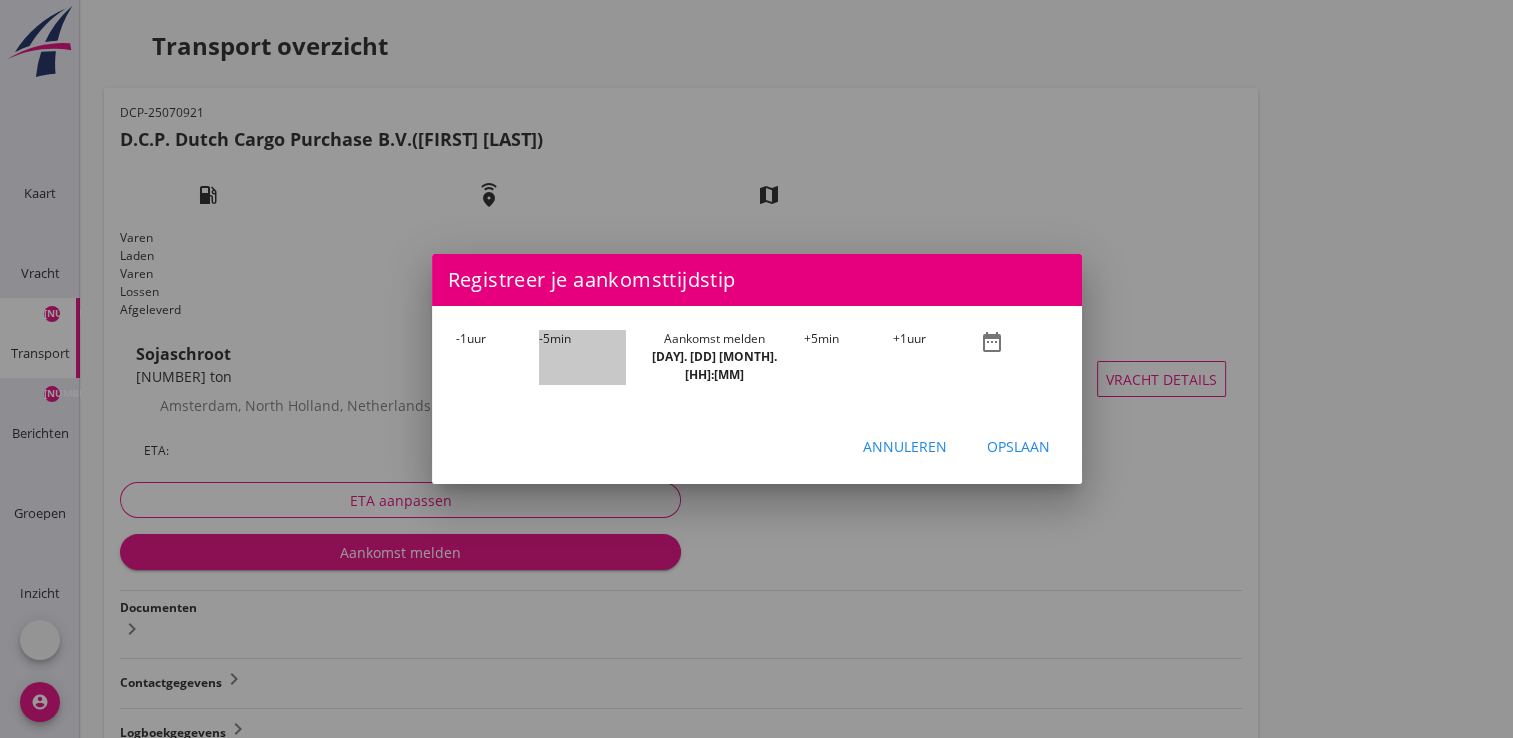 click on "-5  min" at bounding box center [582, 357] 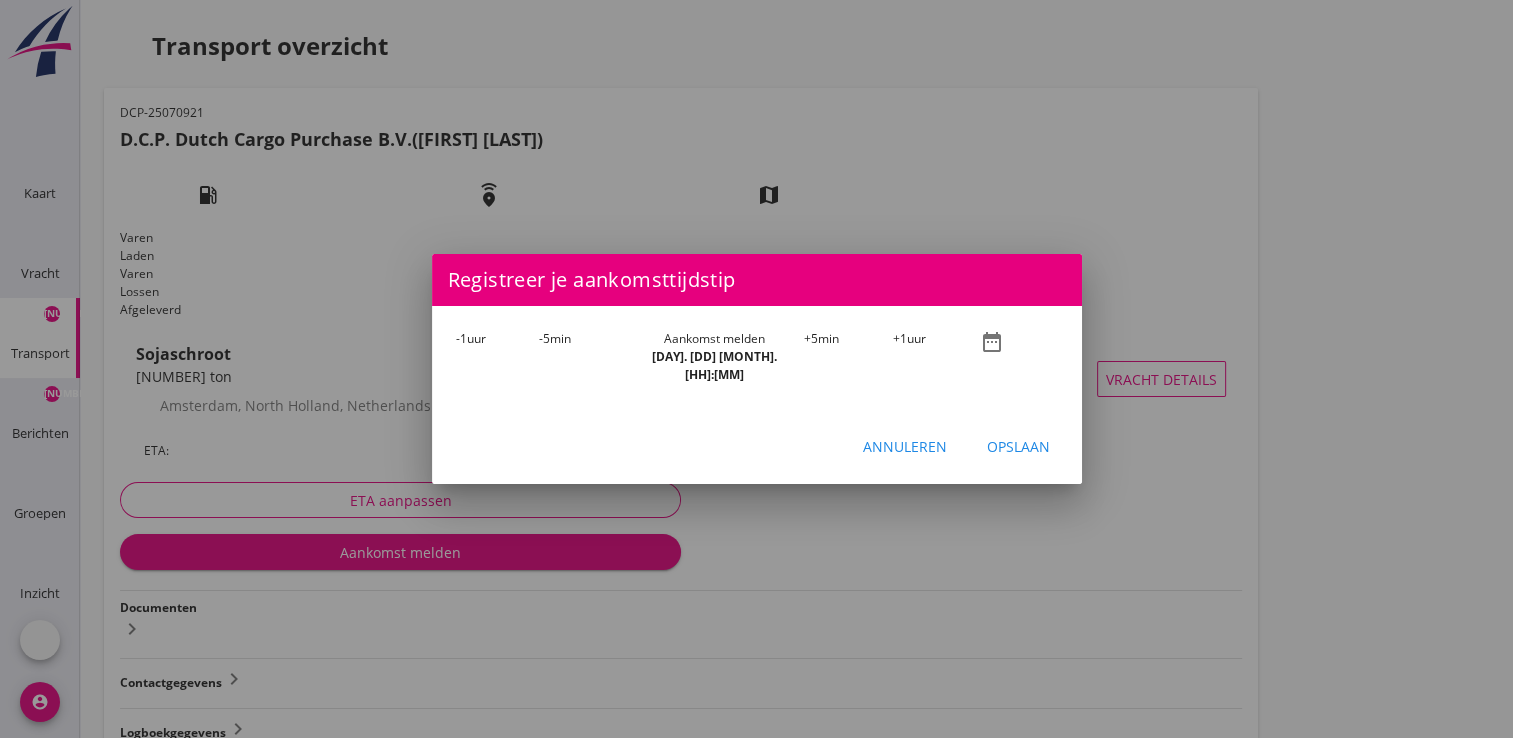 click on "-5  min" at bounding box center (582, 357) 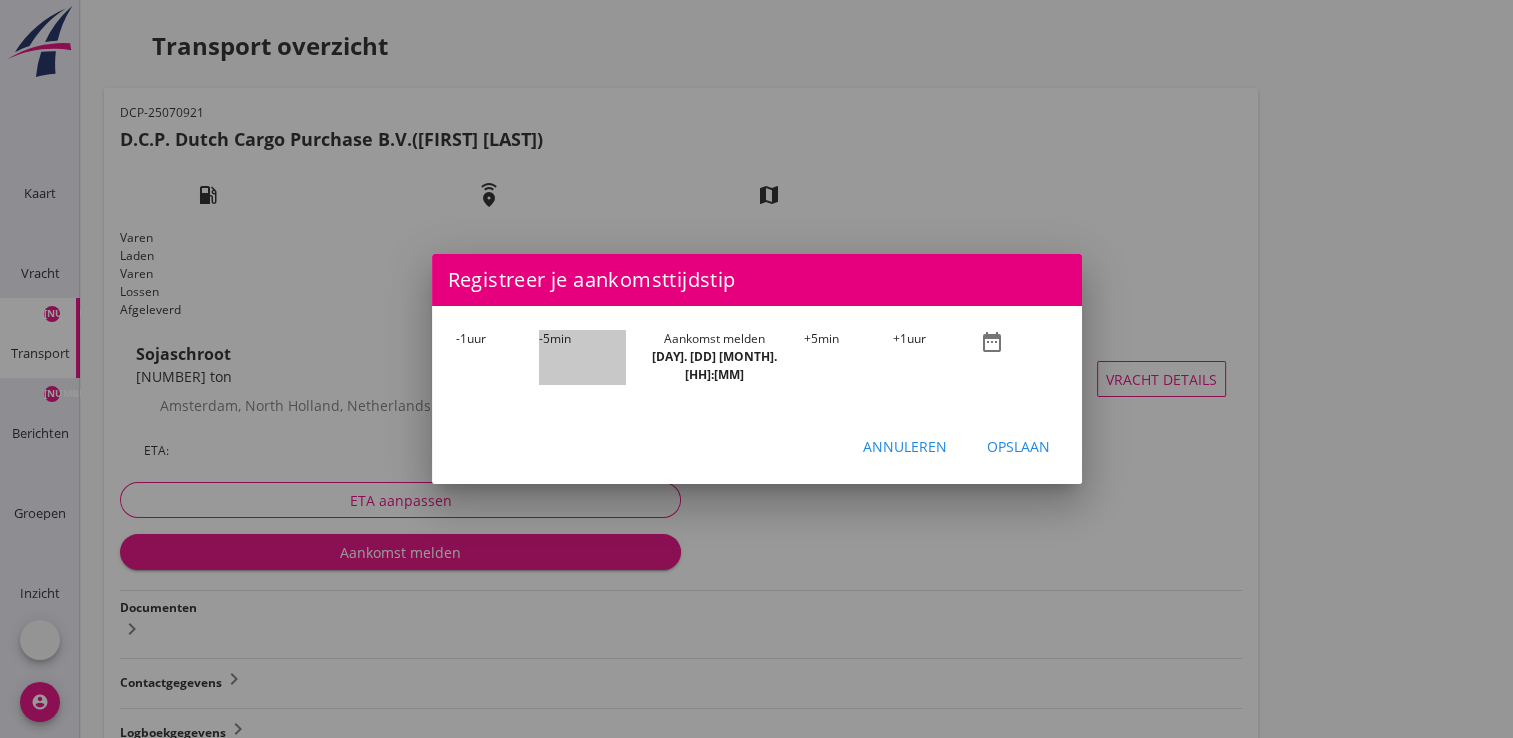 click on "-5  min" at bounding box center (582, 357) 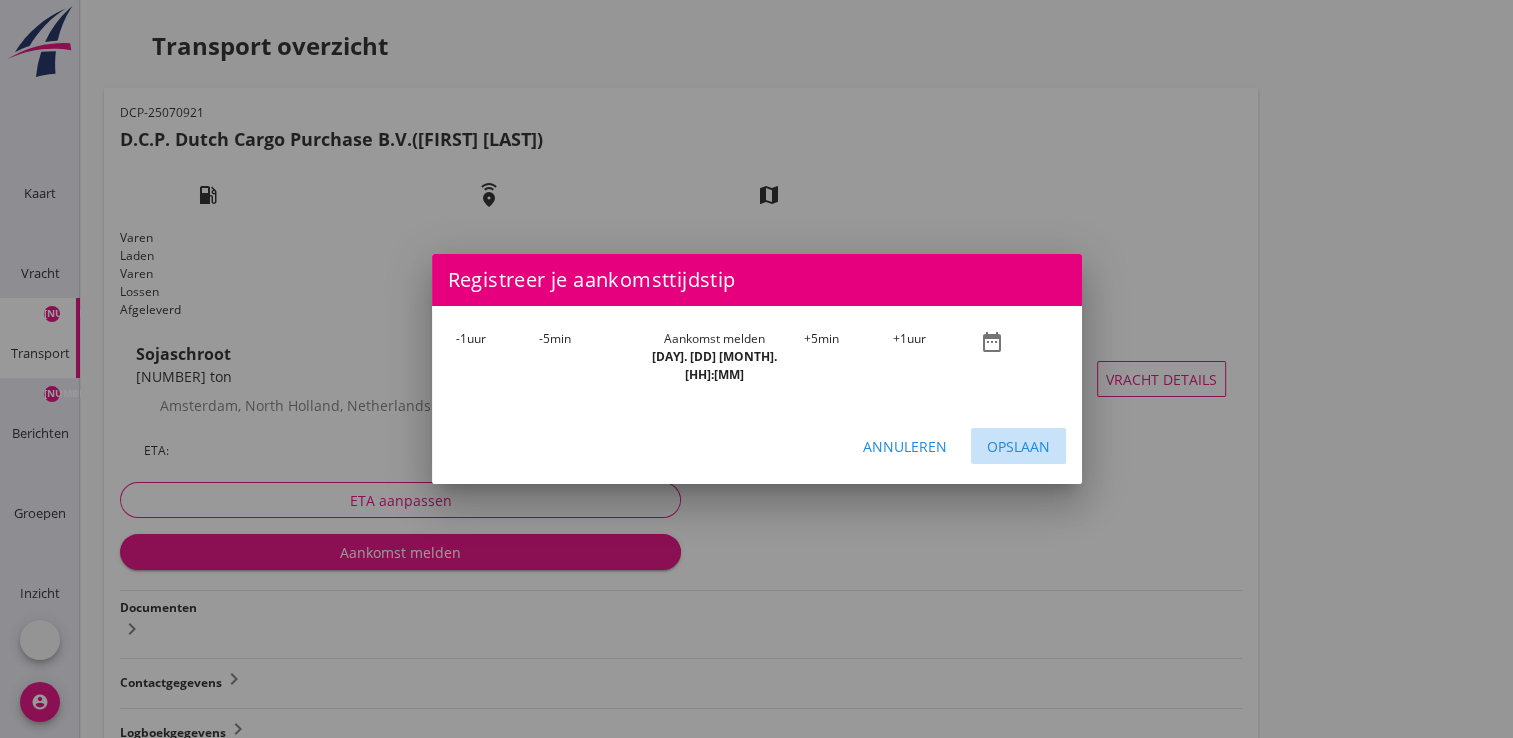 click on "Opslaan" at bounding box center [1018, 446] 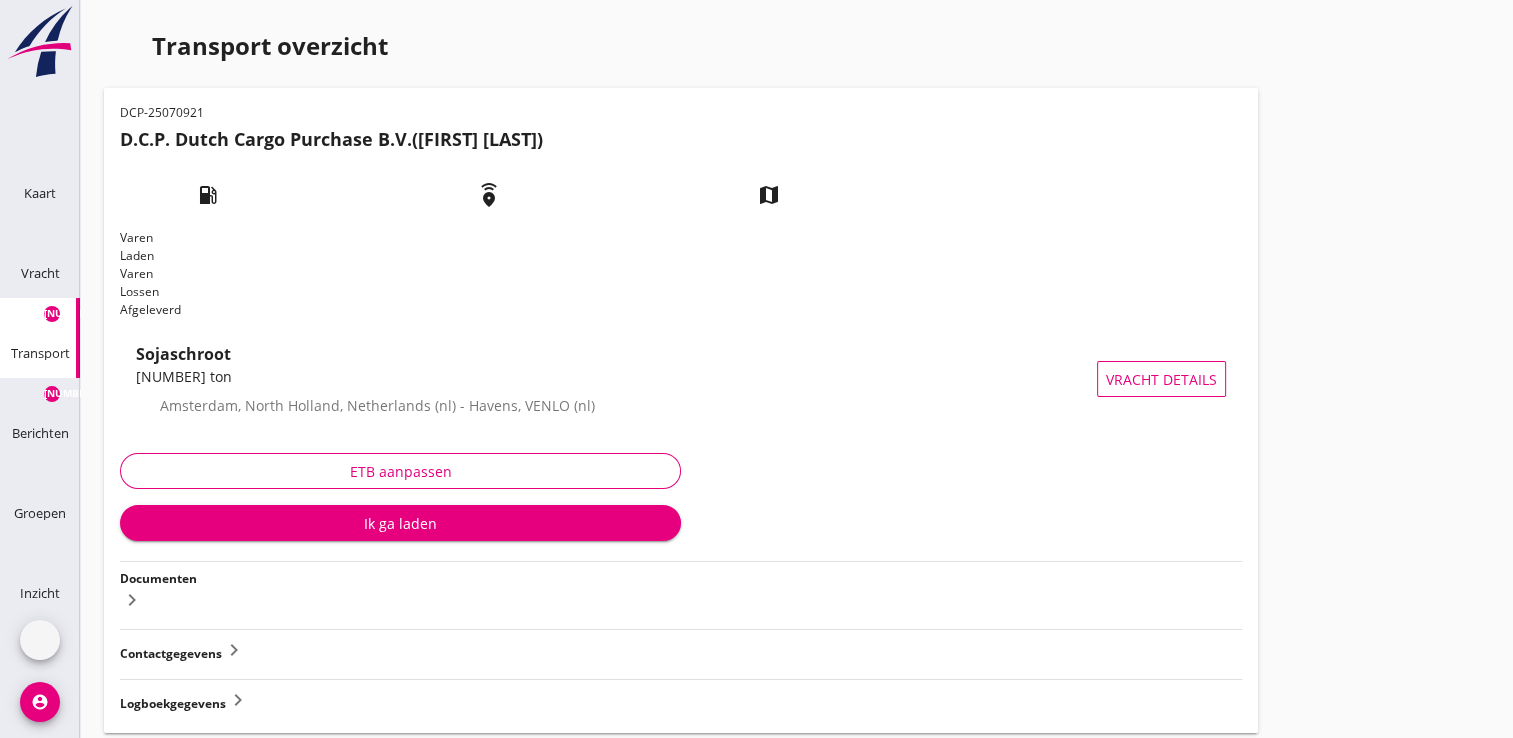 click on "Ik ga laden" at bounding box center [400, 523] 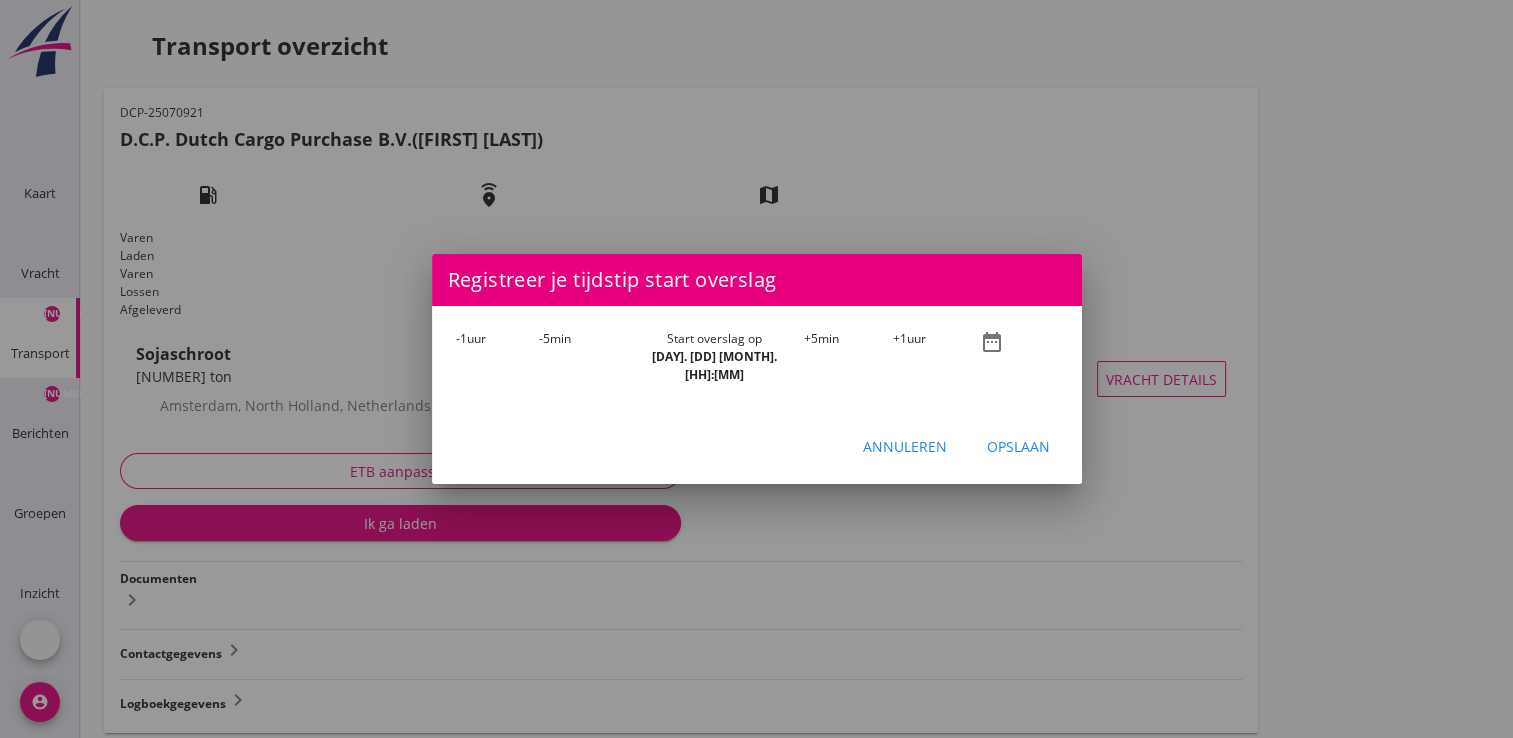 click at bounding box center [756, 369] 